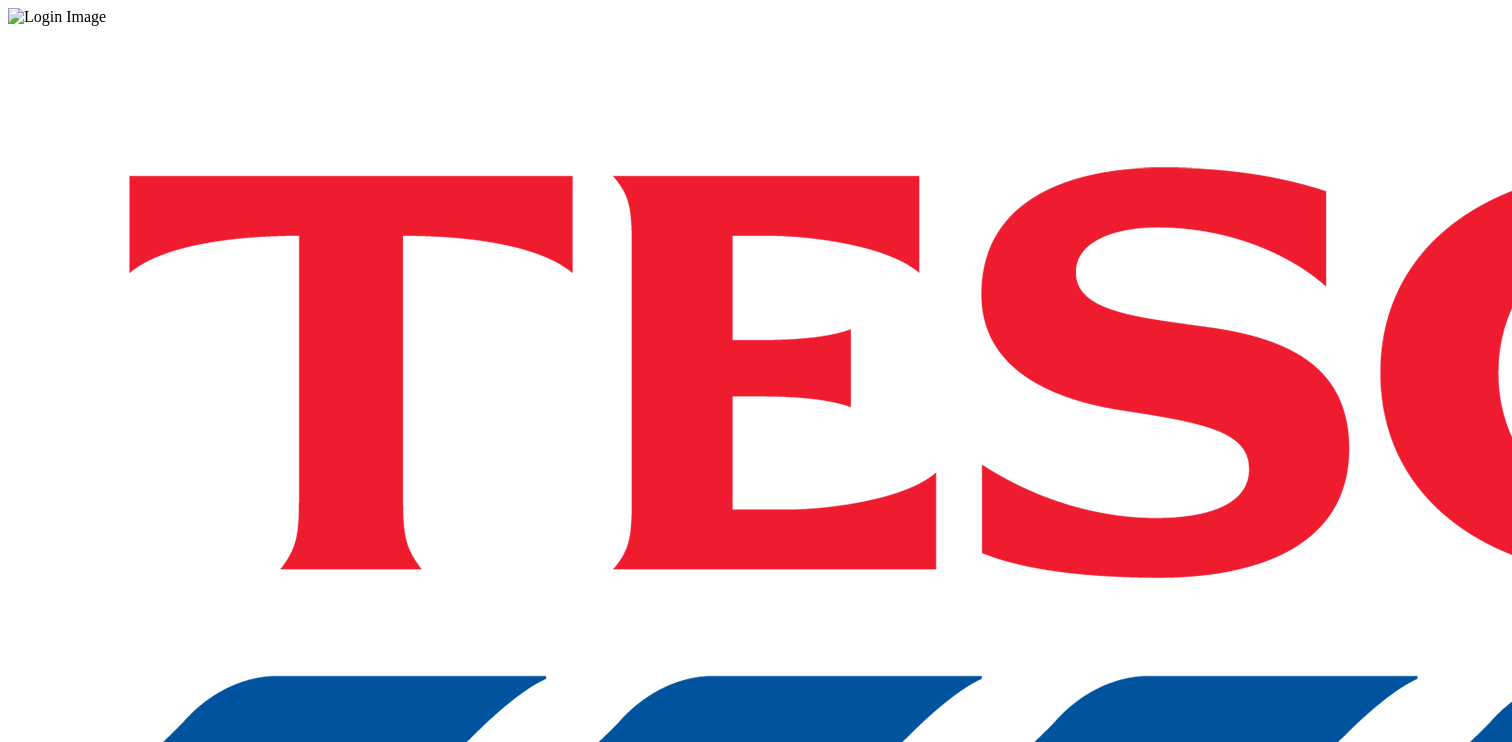 scroll, scrollTop: 0, scrollLeft: 0, axis: both 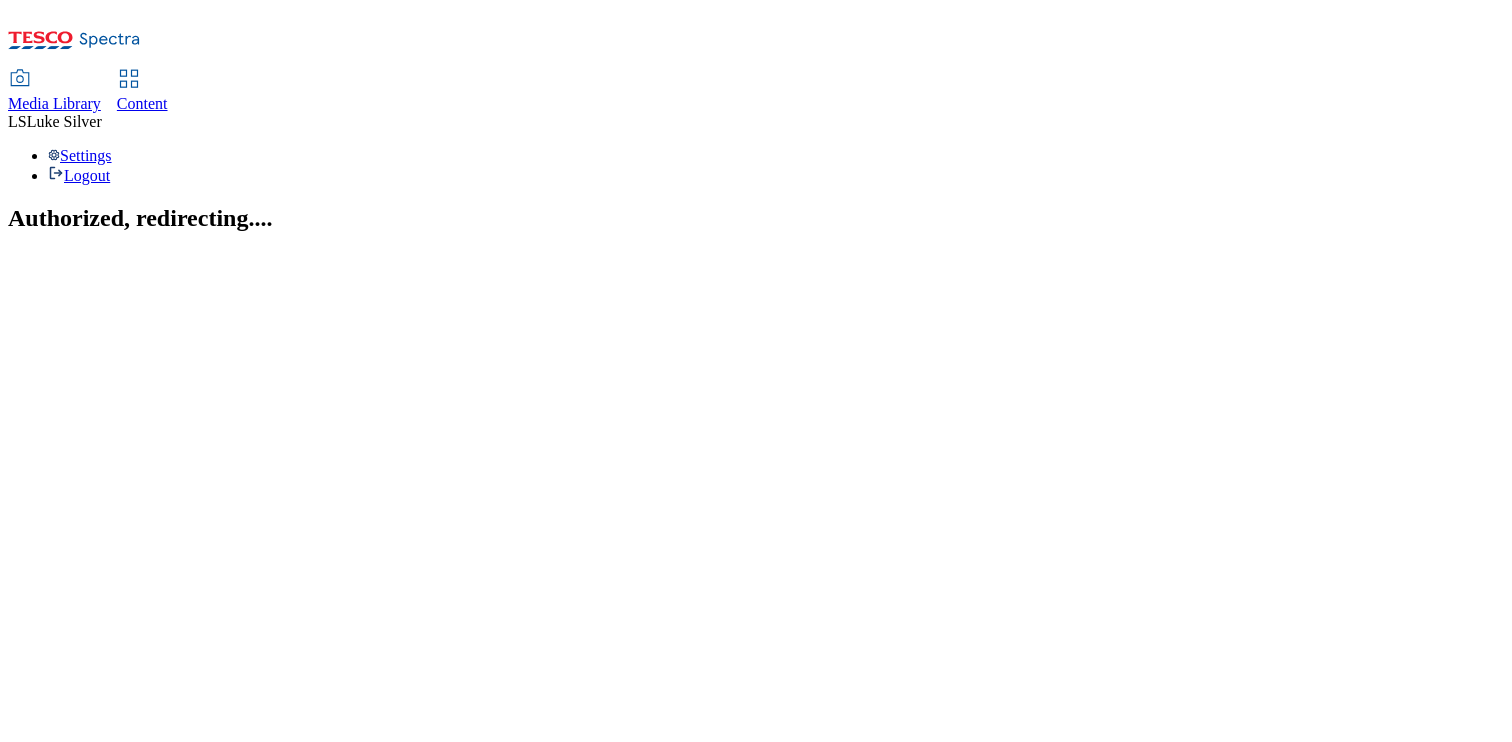 click on "Media Library" at bounding box center (54, 104) 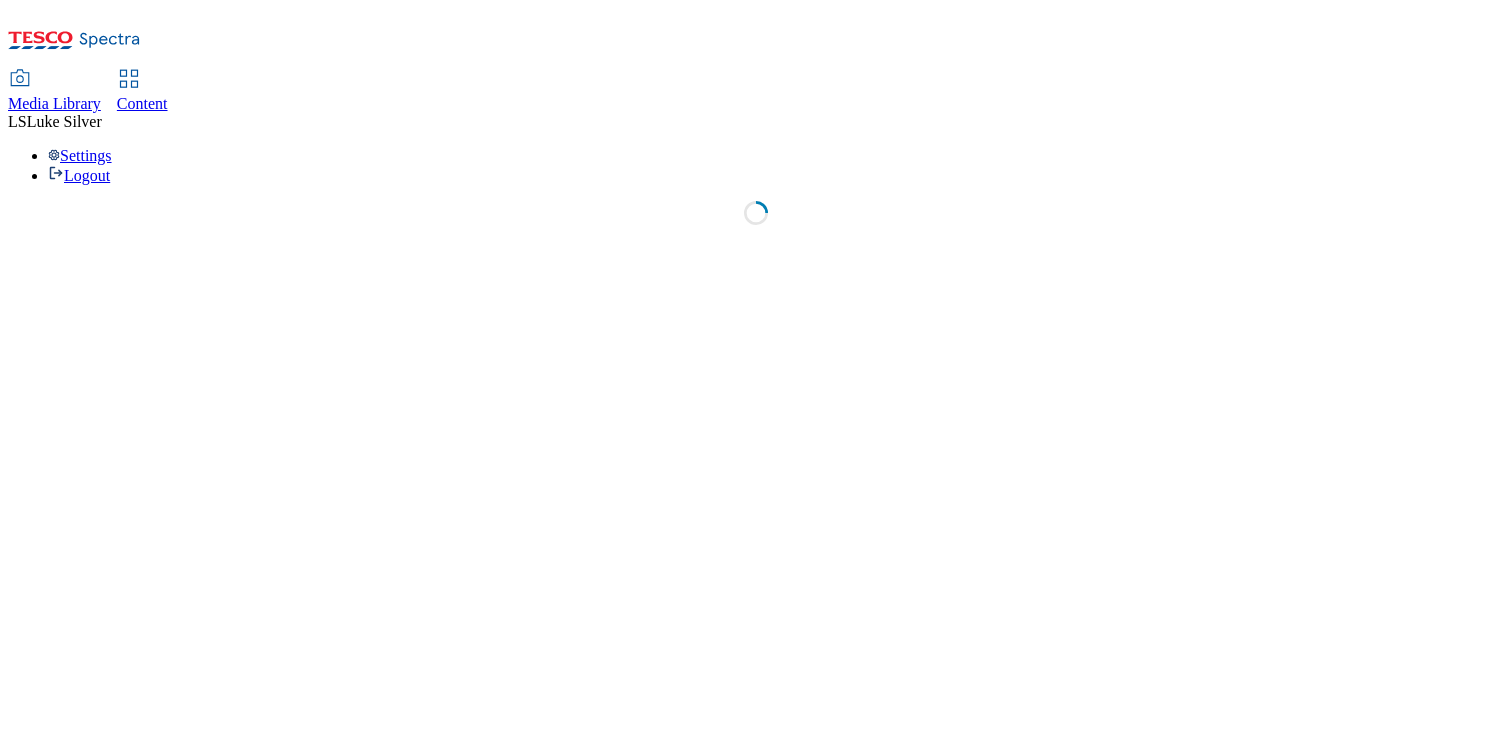 select on "flare-ghs" 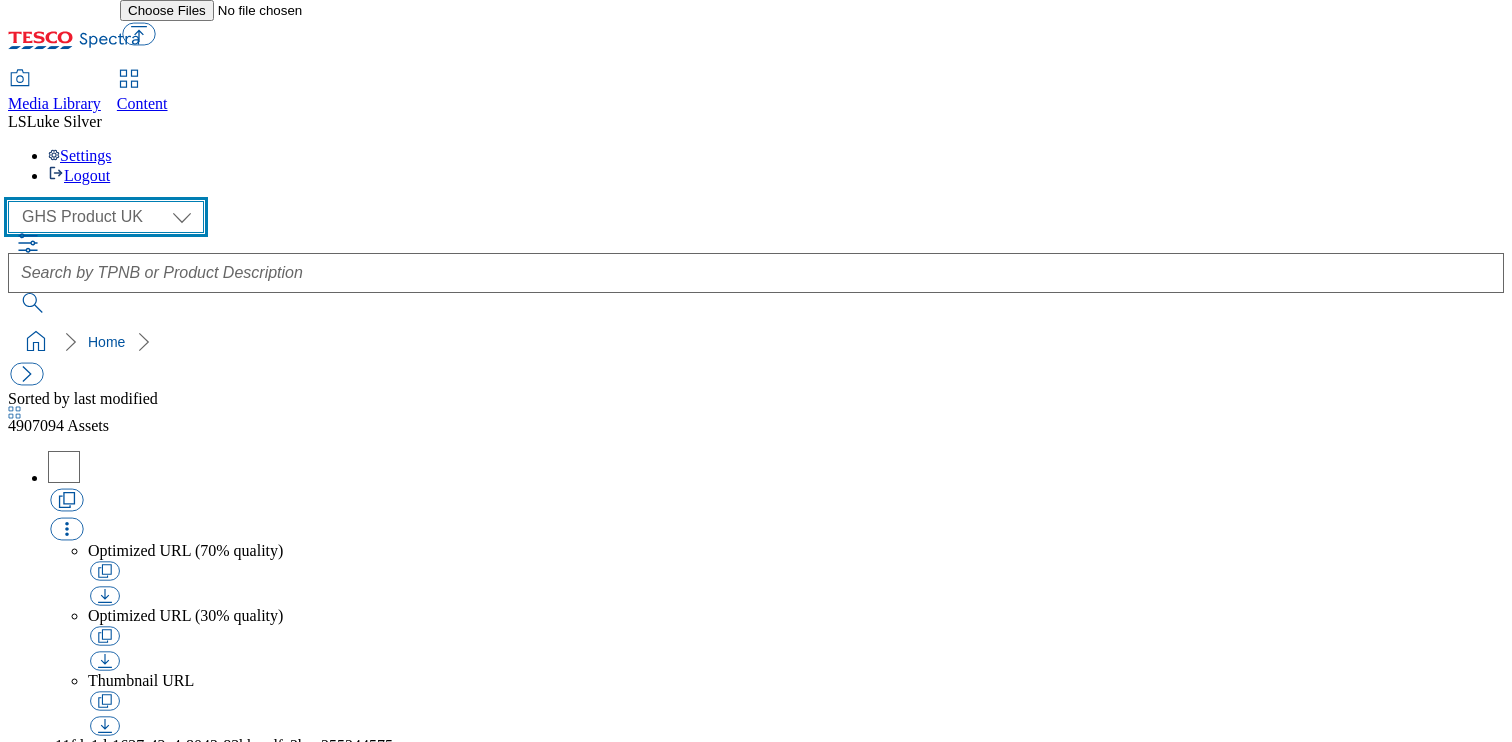 click on "GHS Marketing UK GHS Product UK" at bounding box center [106, 217] 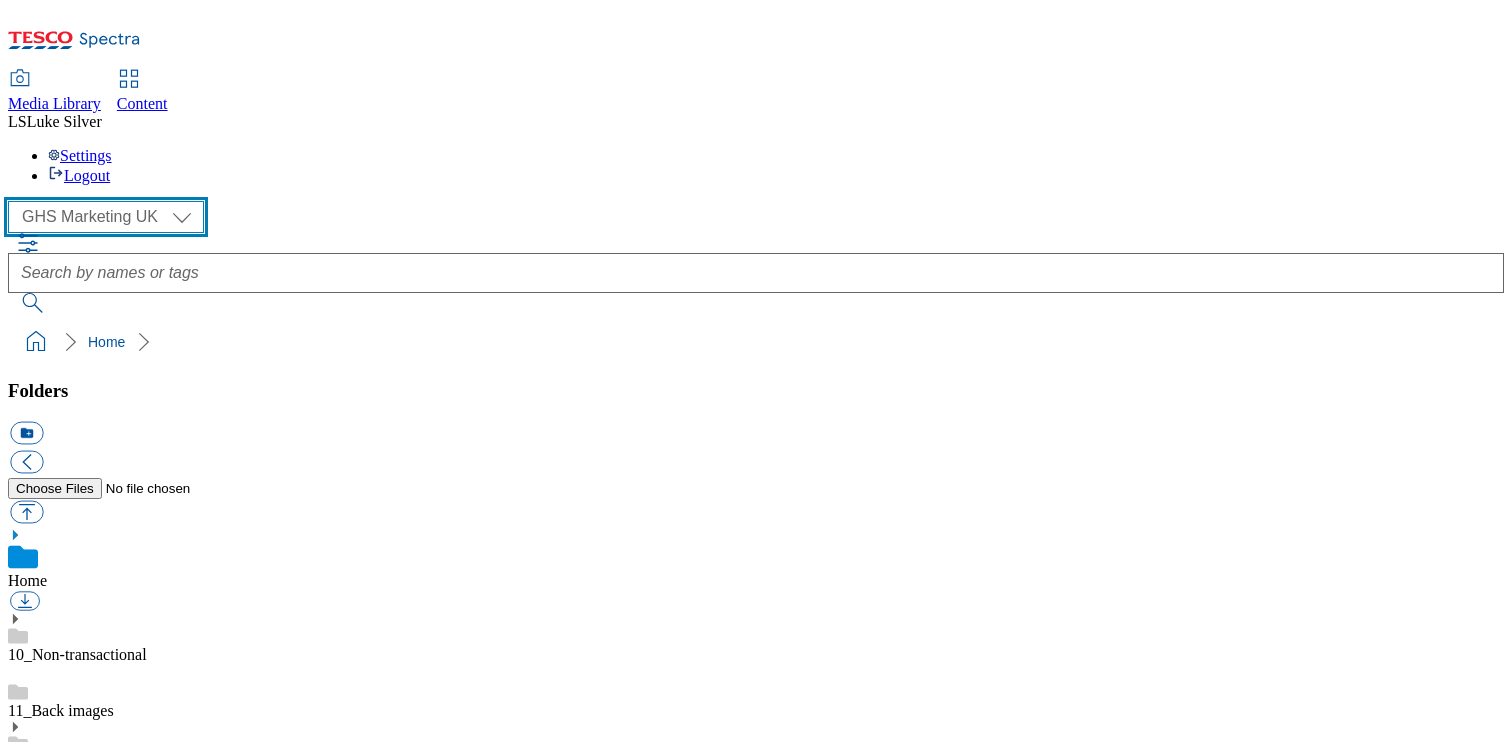 scroll, scrollTop: 278, scrollLeft: 0, axis: vertical 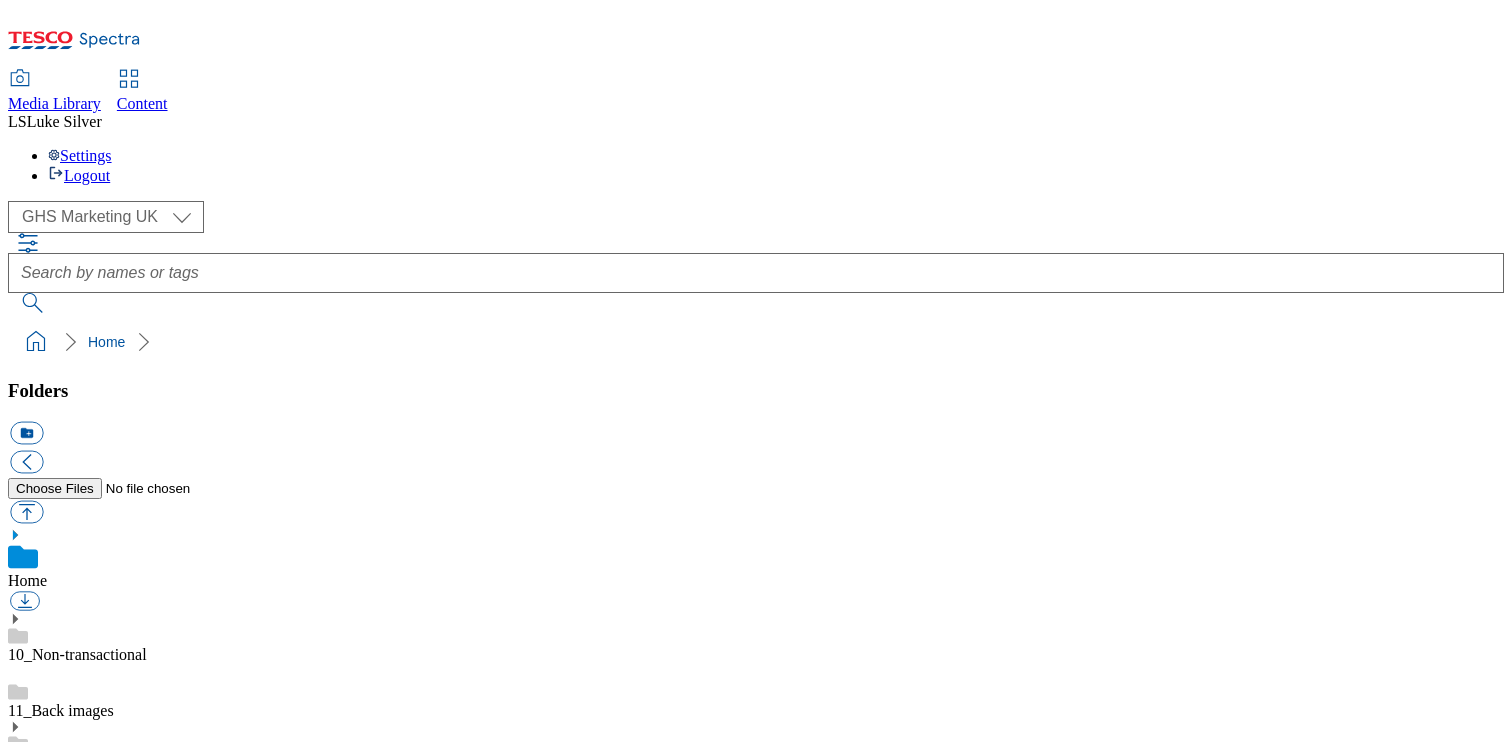 click 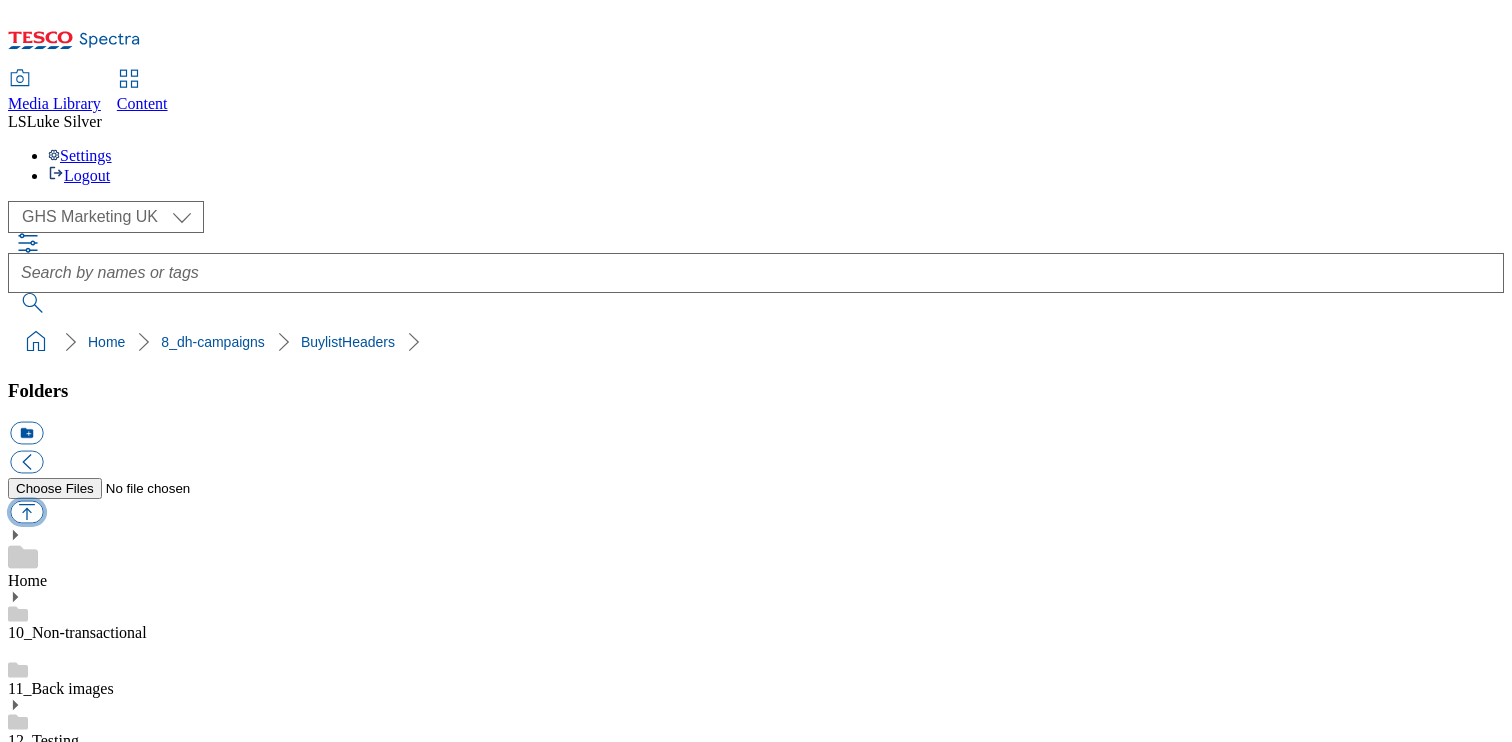 click at bounding box center (26, 512) 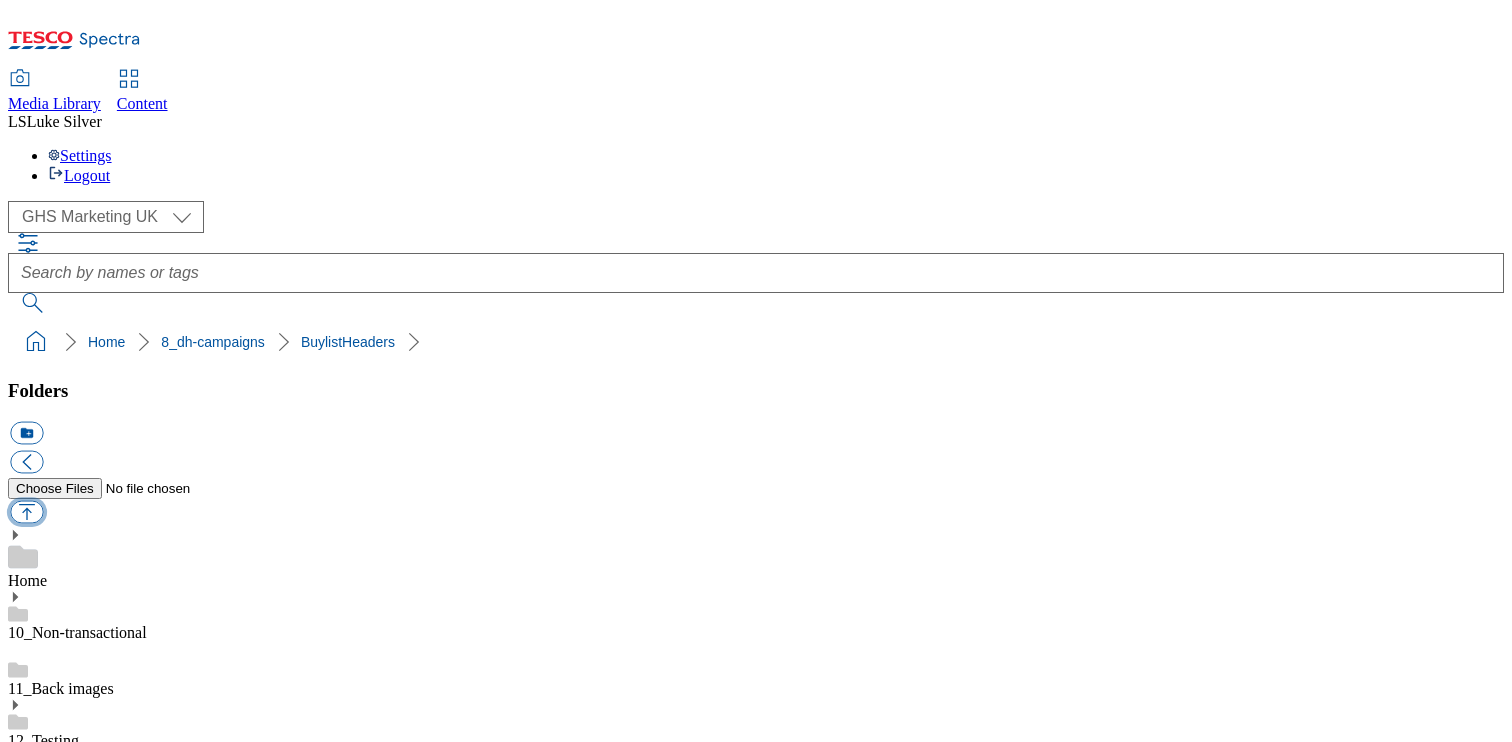 type on "C:\fakepath\1754053444815-ad541510_Bull_Dog_Legobrand_H_1184x333_V1.jpg" 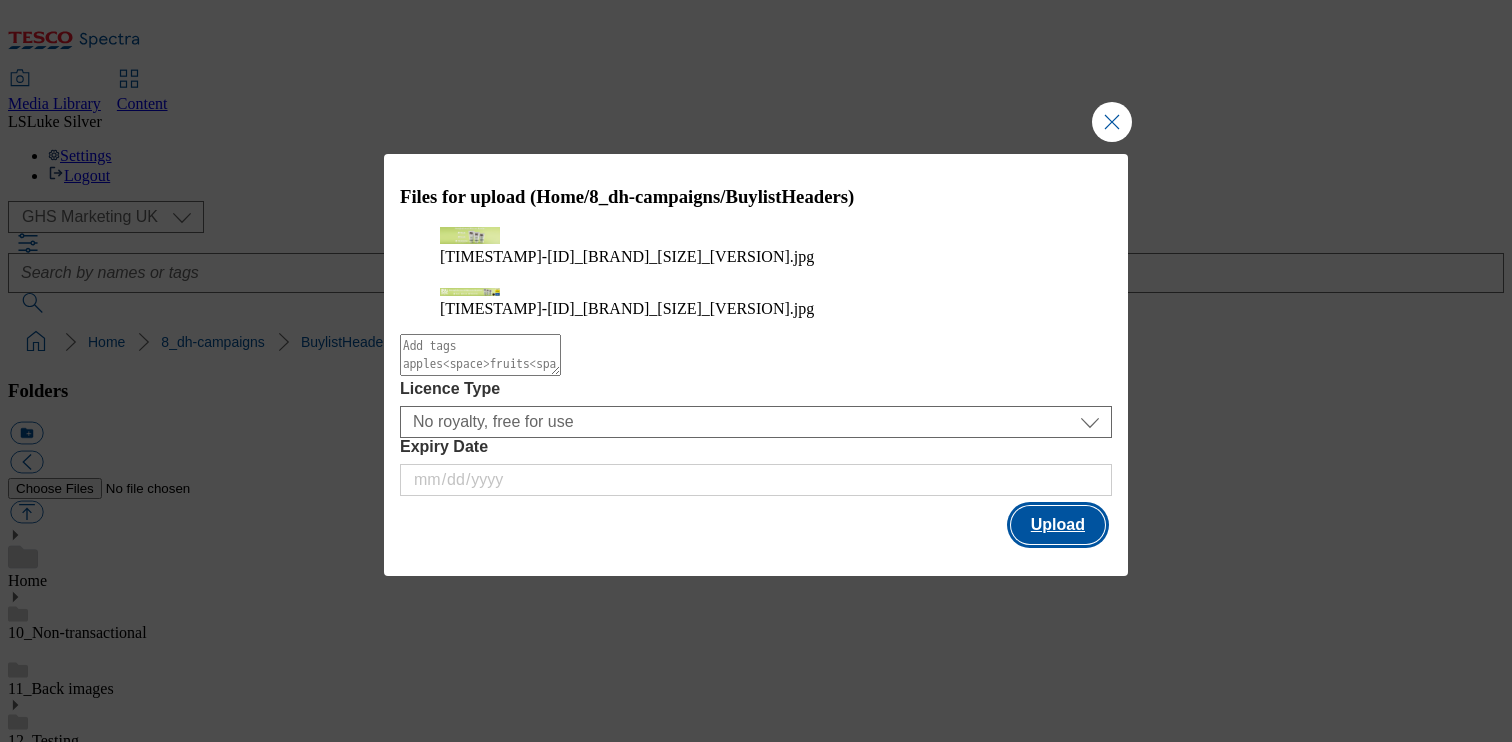 click on "Upload" at bounding box center [1058, 525] 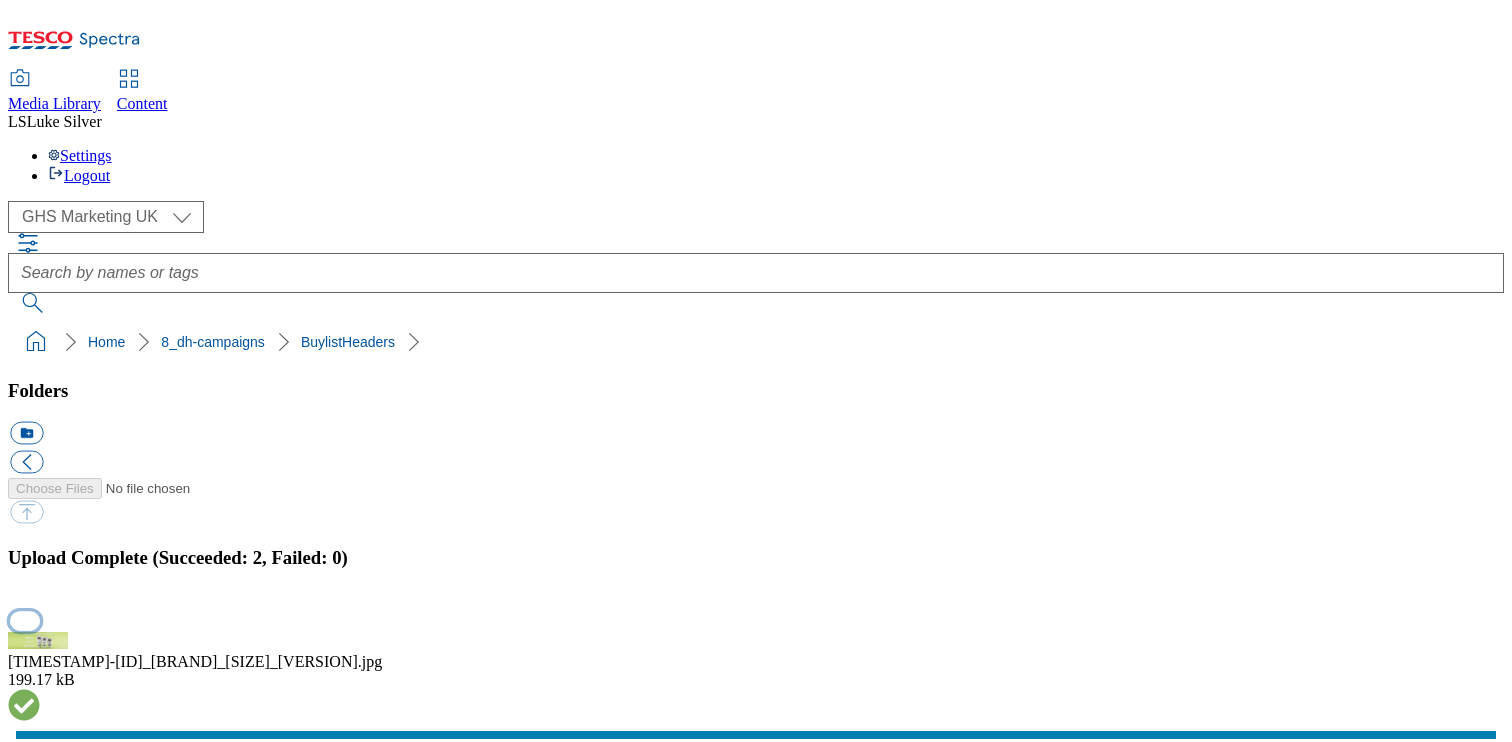 click at bounding box center [25, 620] 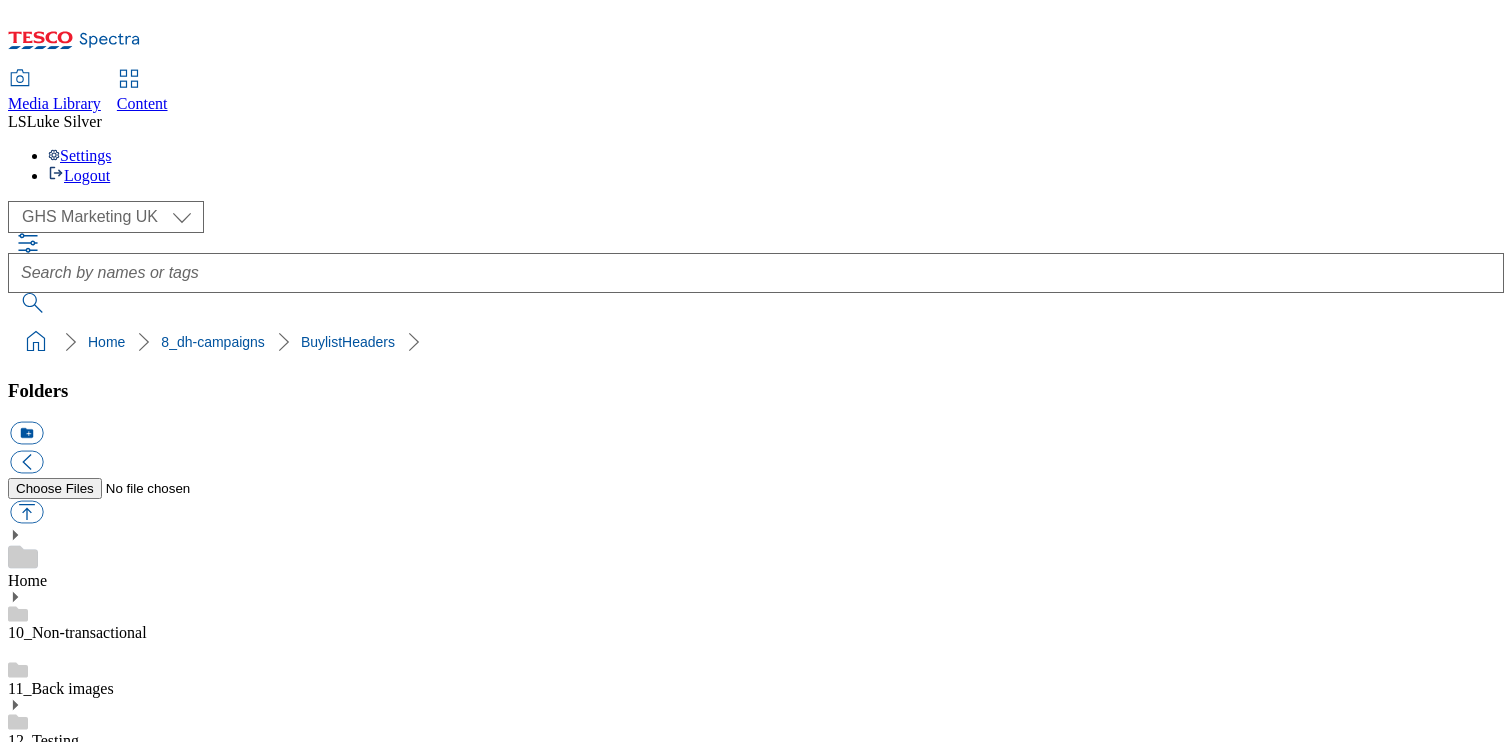 drag, startPoint x: 572, startPoint y: 472, endPoint x: 639, endPoint y: 481, distance: 67.601776 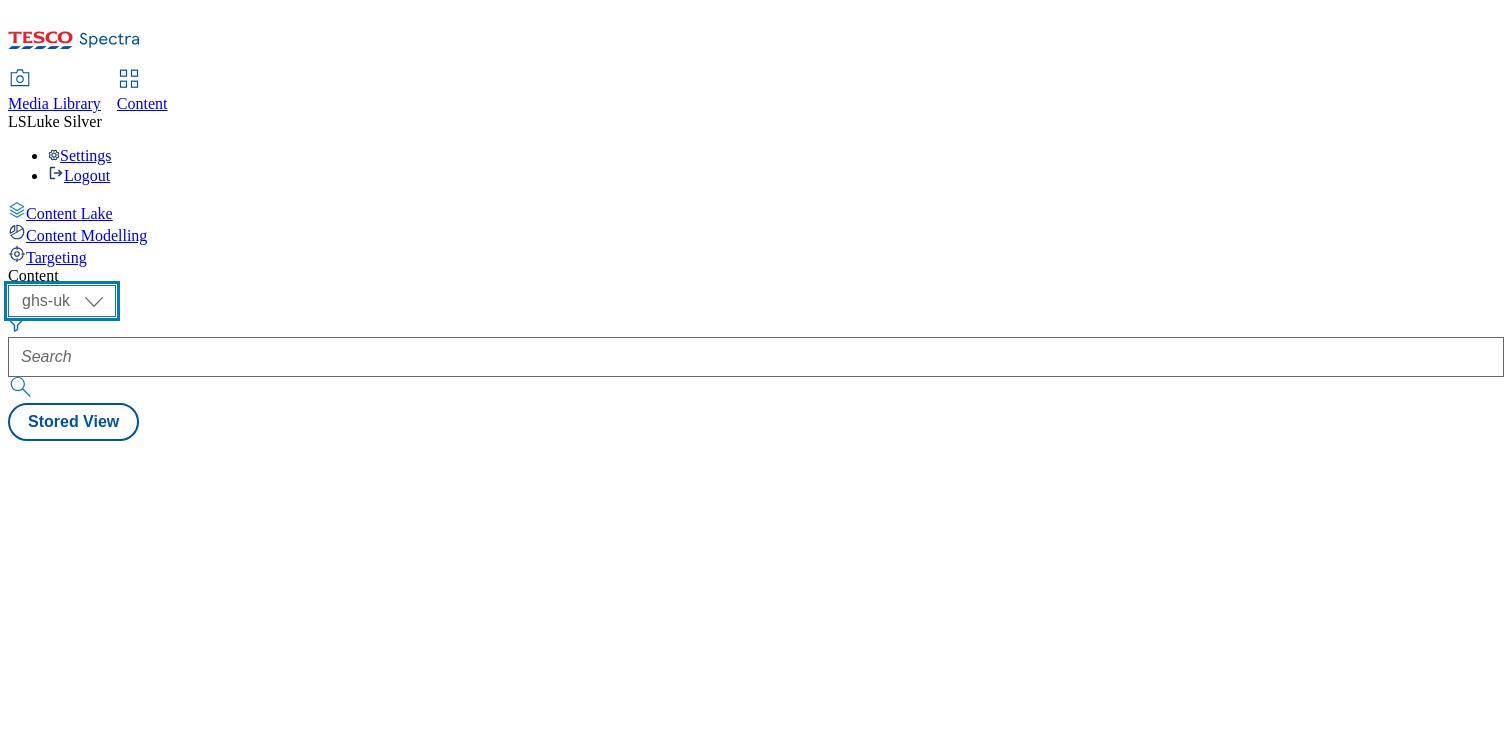 click on "ghs-roi ghs-uk" at bounding box center [62, 301] 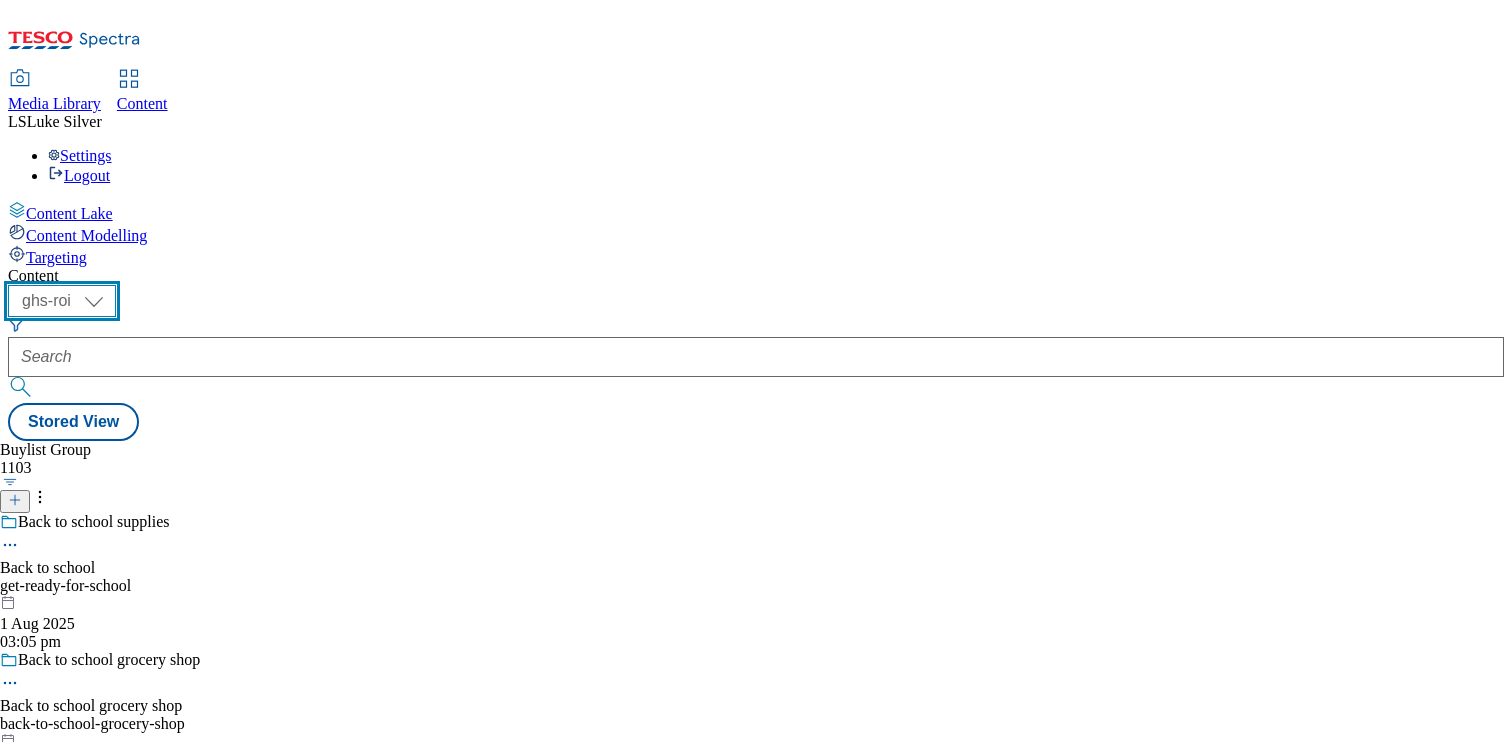 click on "ghs-roi ghs-uk" at bounding box center (62, 301) 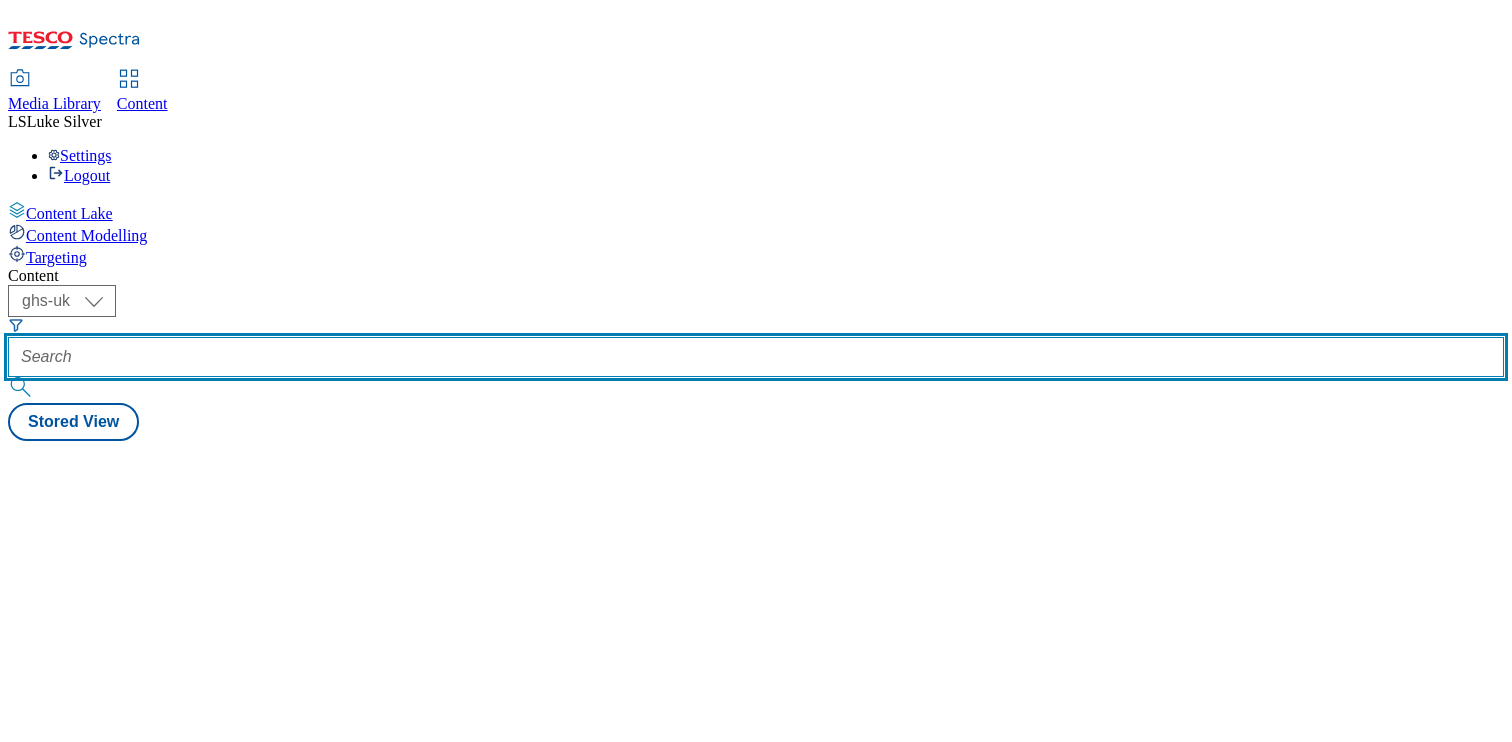 click at bounding box center (756, 357) 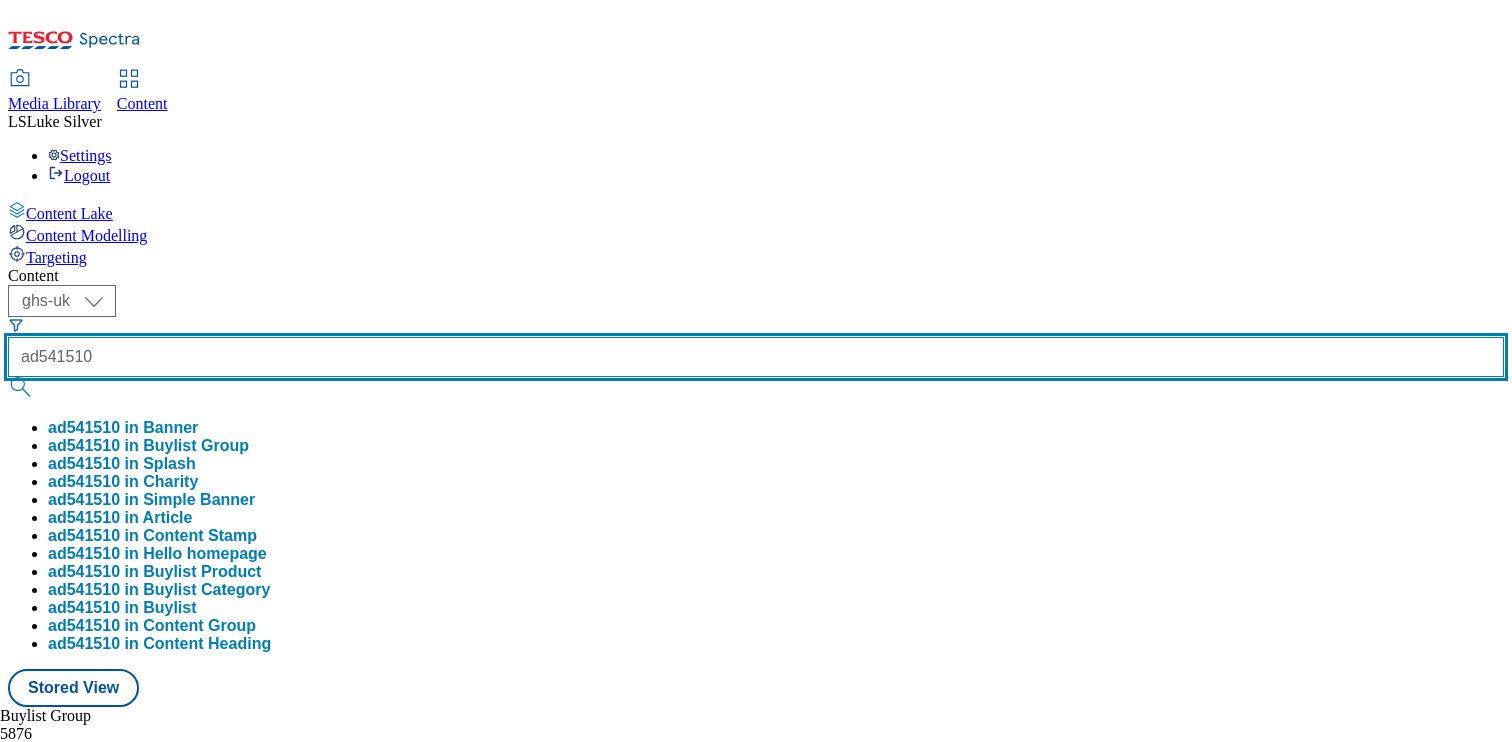 type on "ad541510" 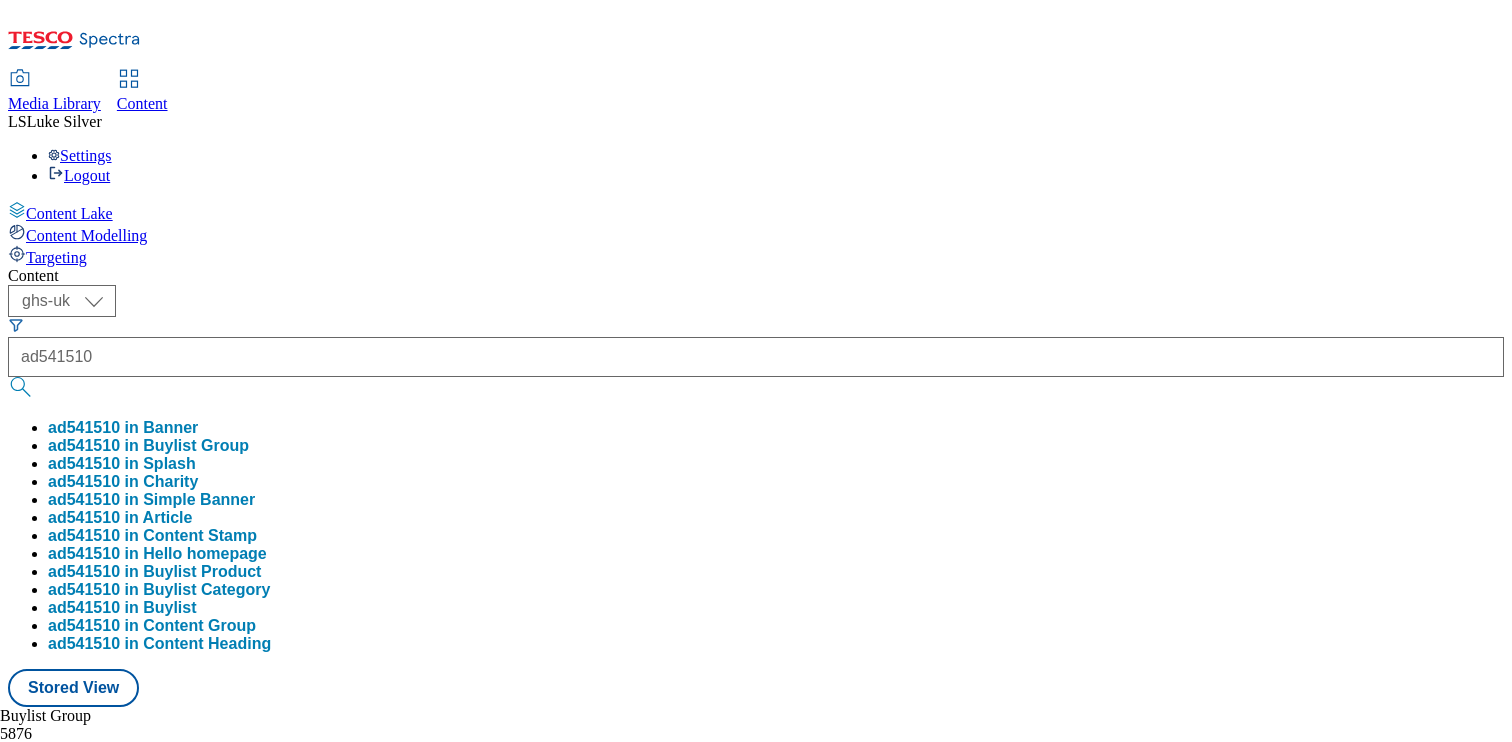 click on "ad541510 in   Buylist Group" at bounding box center [148, 446] 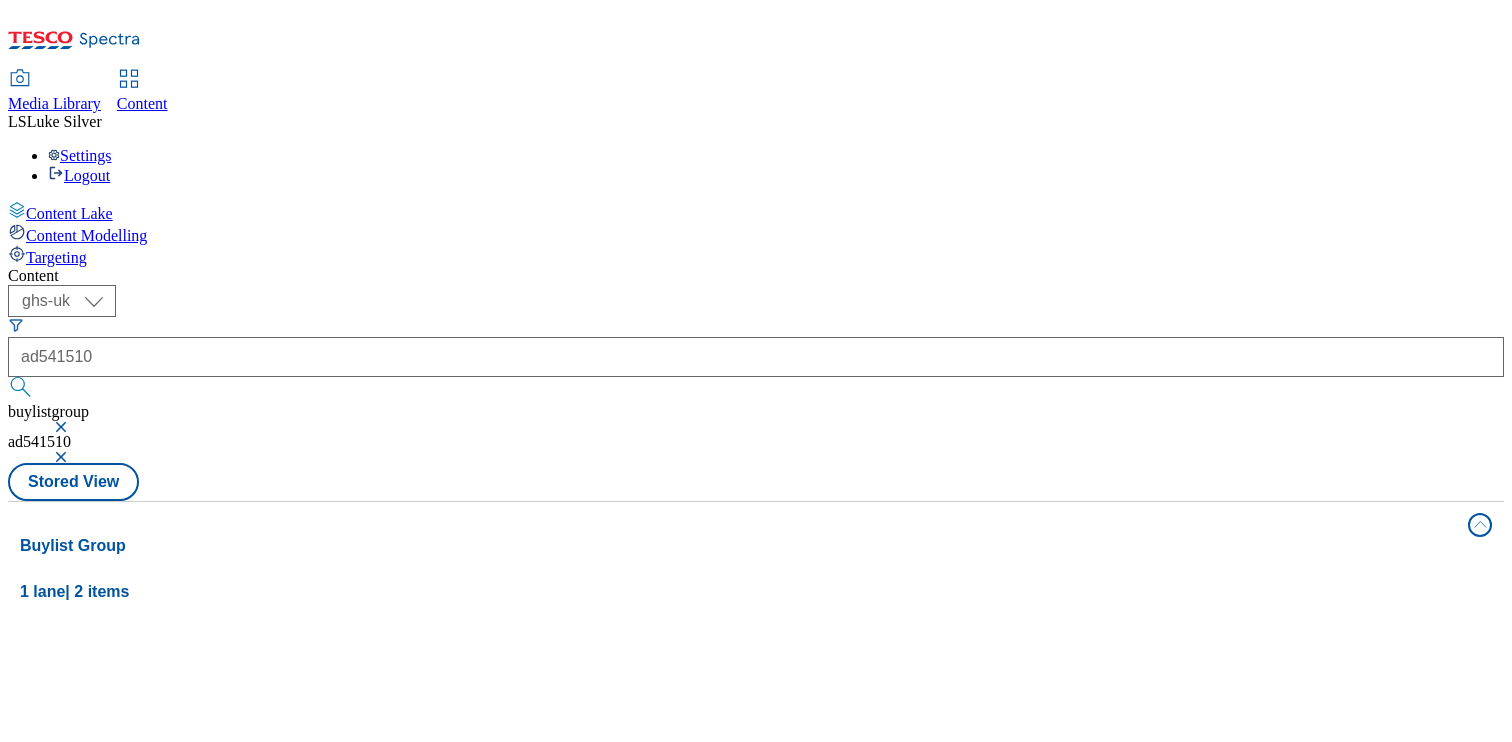 click on "Media Library" at bounding box center [54, 103] 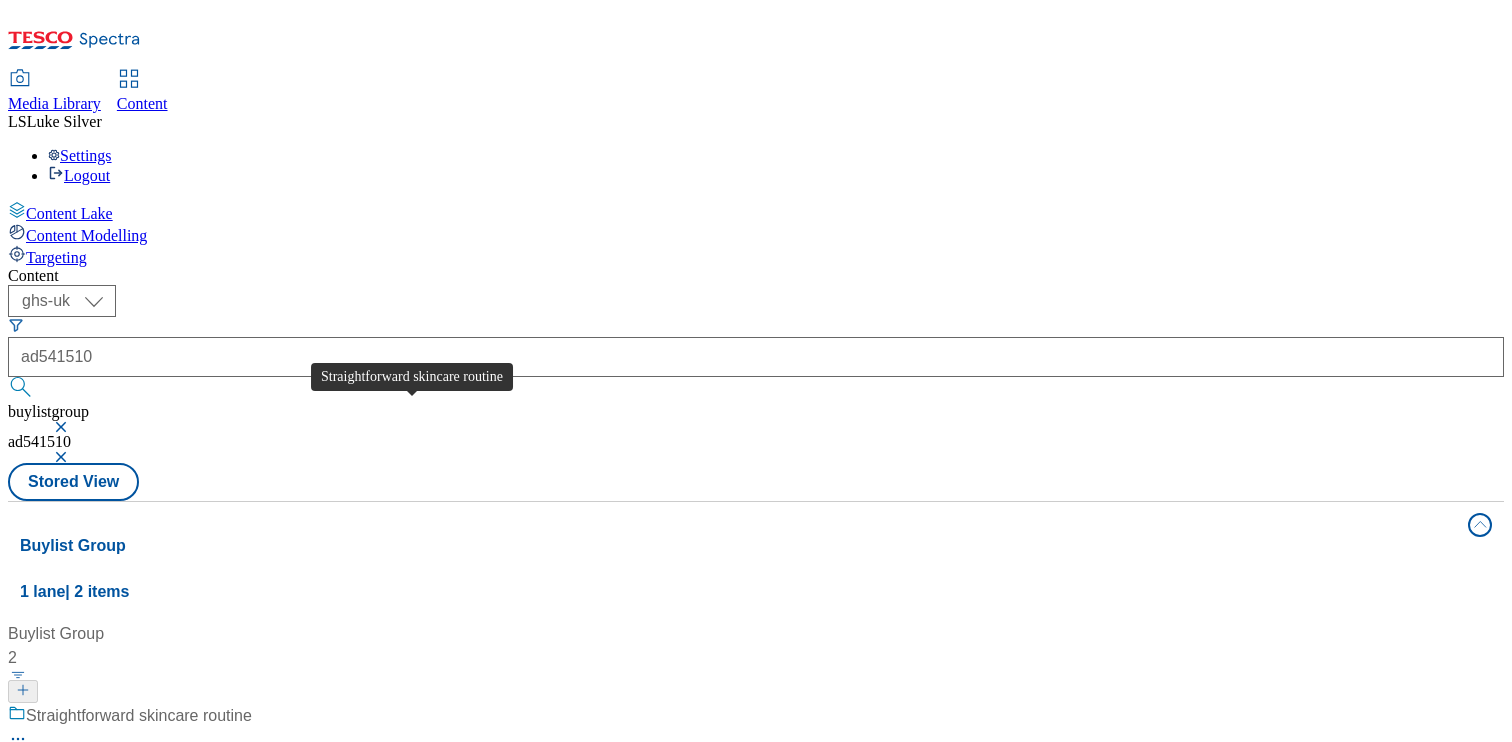 click on "Straightforward skincare routine" at bounding box center (139, 716) 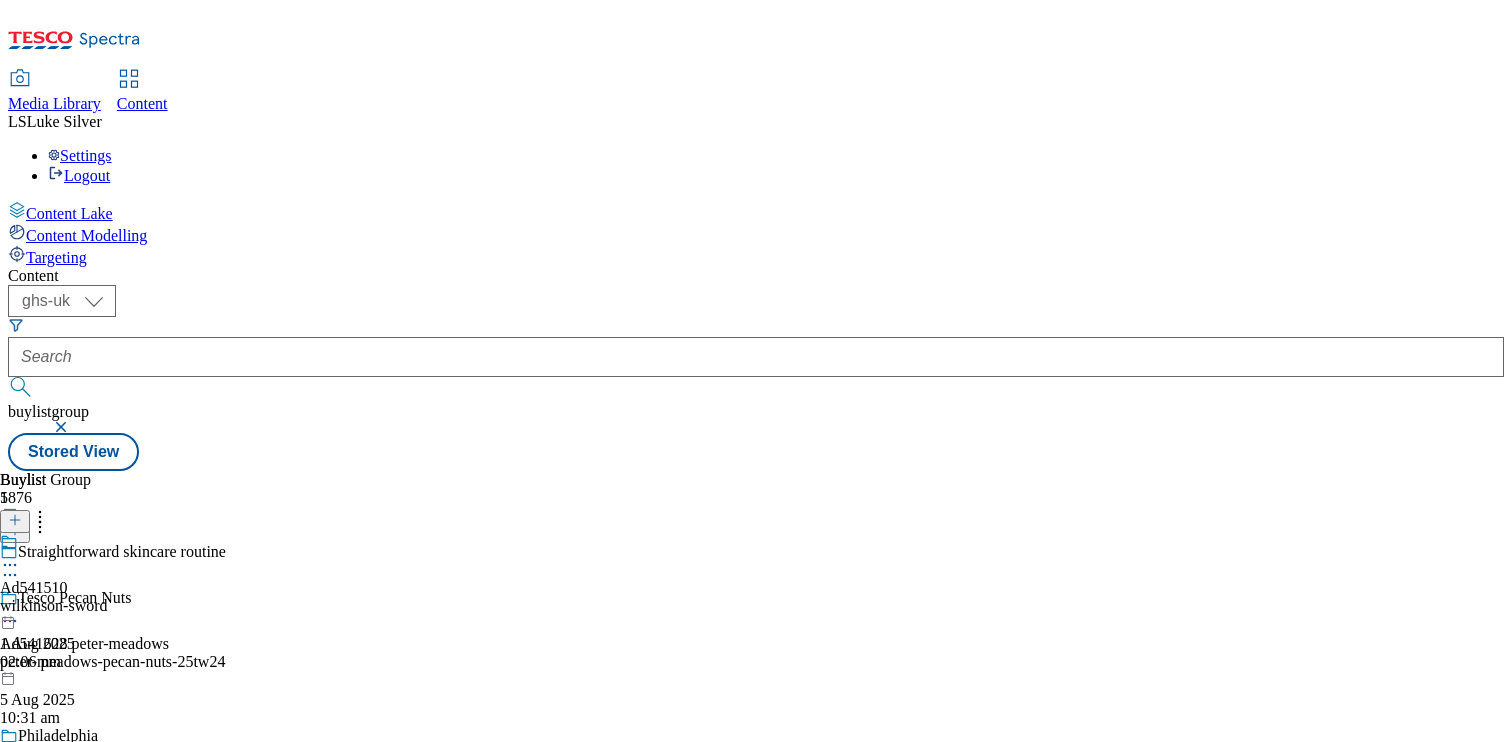 click 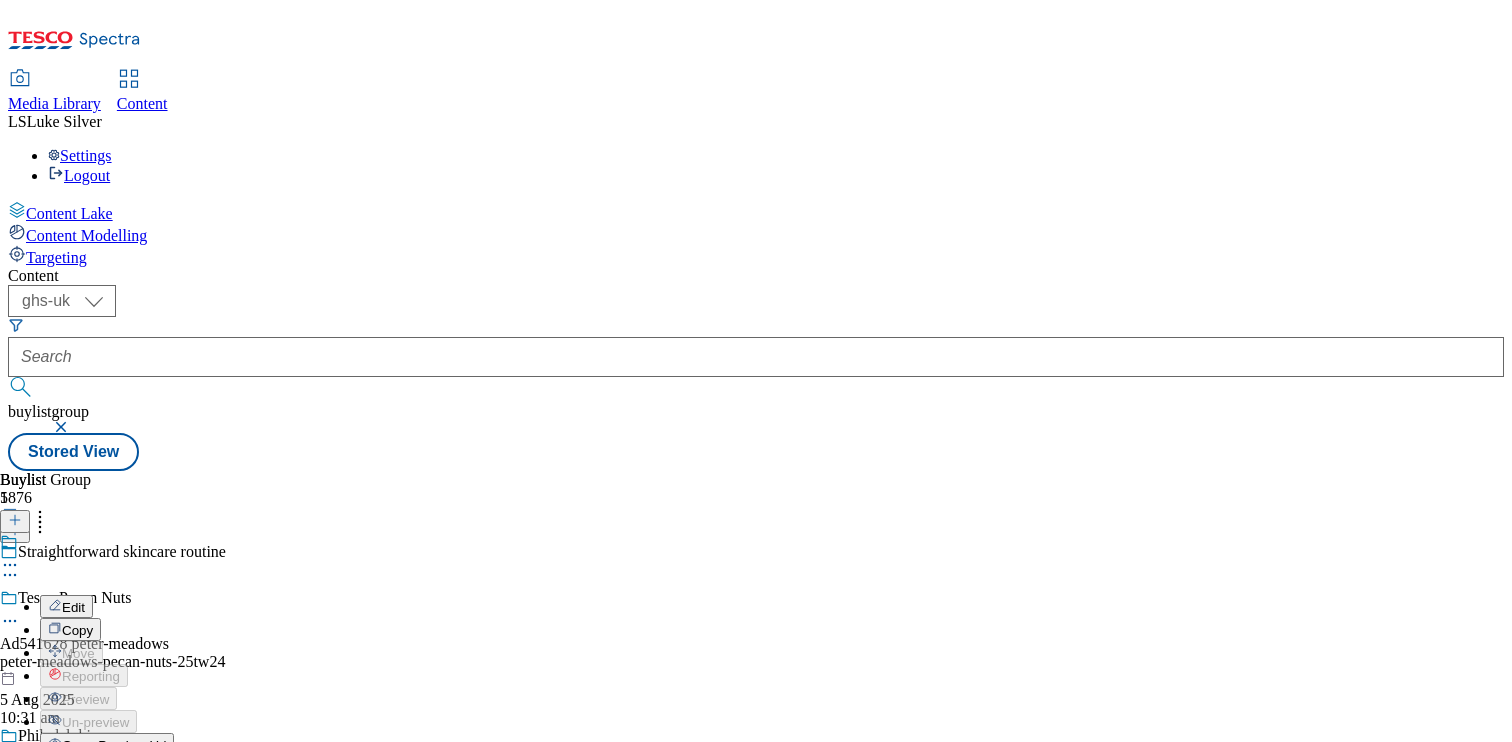 click on "Edit" at bounding box center [73, 607] 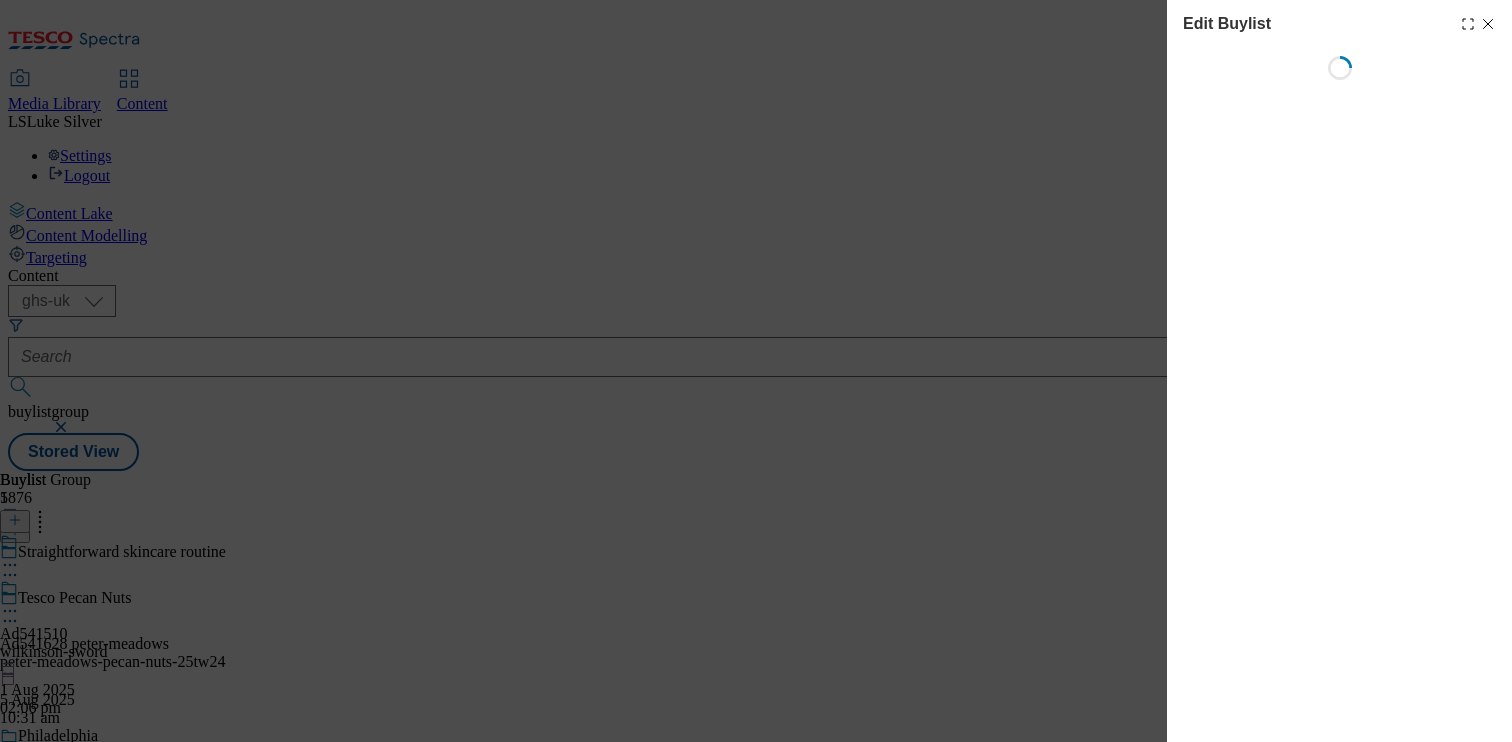 select on "tactical" 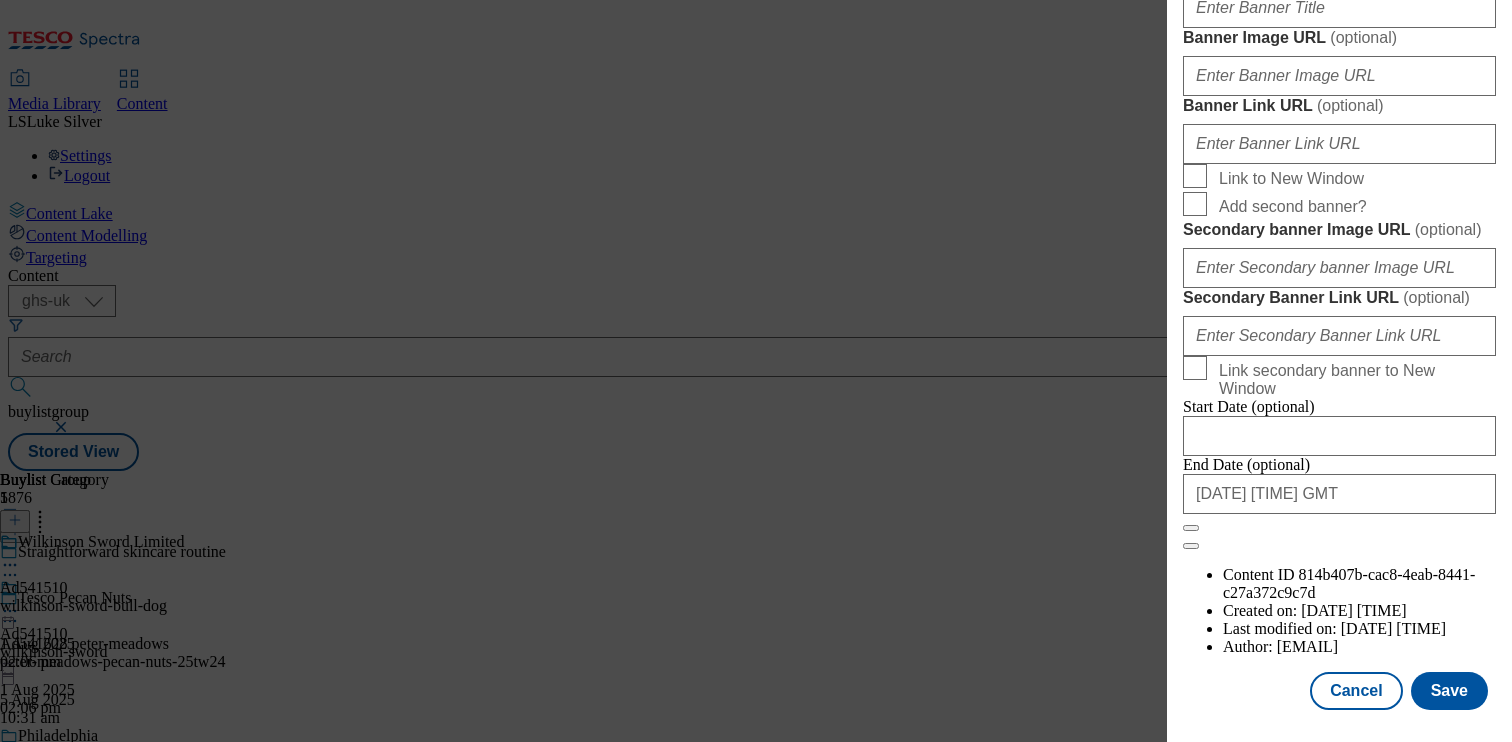 scroll, scrollTop: 1726, scrollLeft: 0, axis: vertical 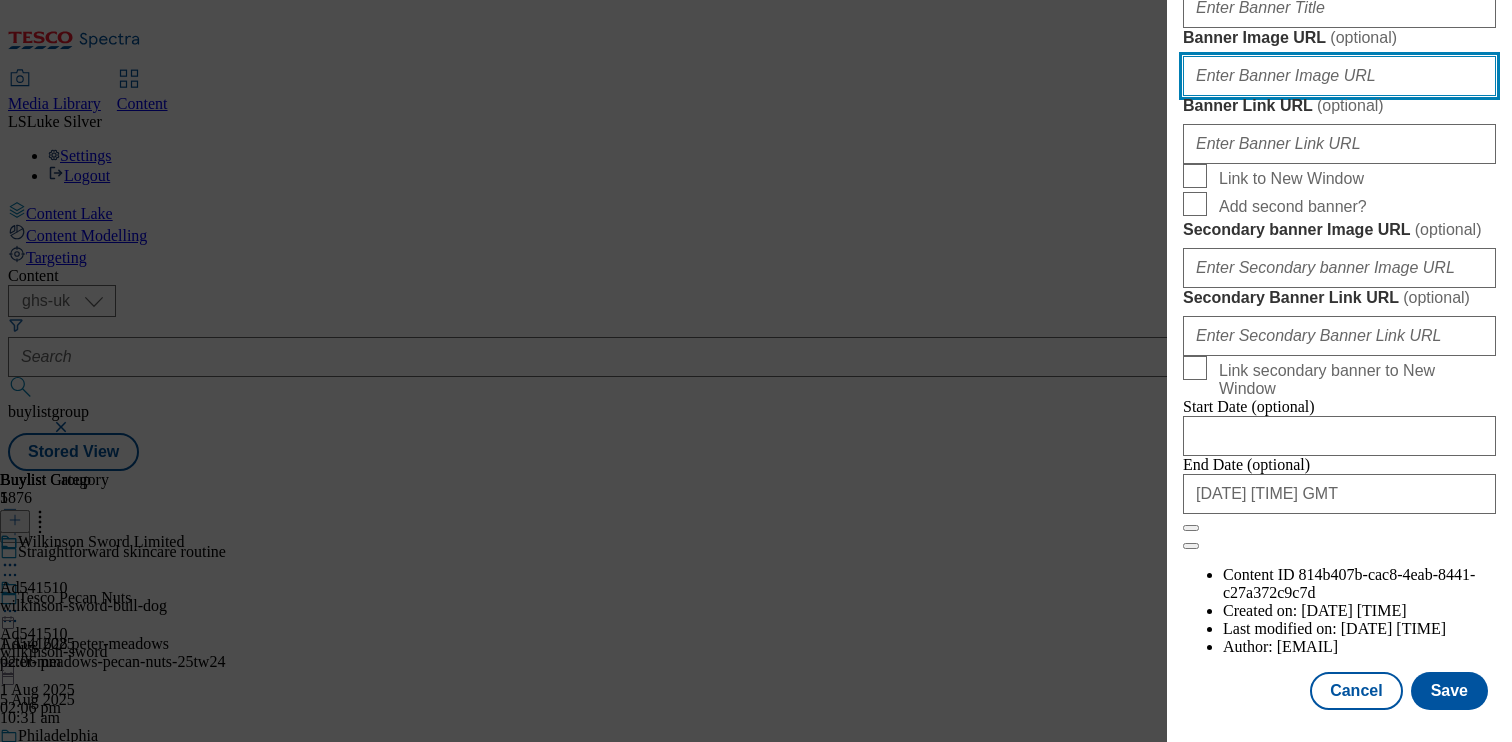 click on "Banner Image URL   ( optional )" at bounding box center (1339, 76) 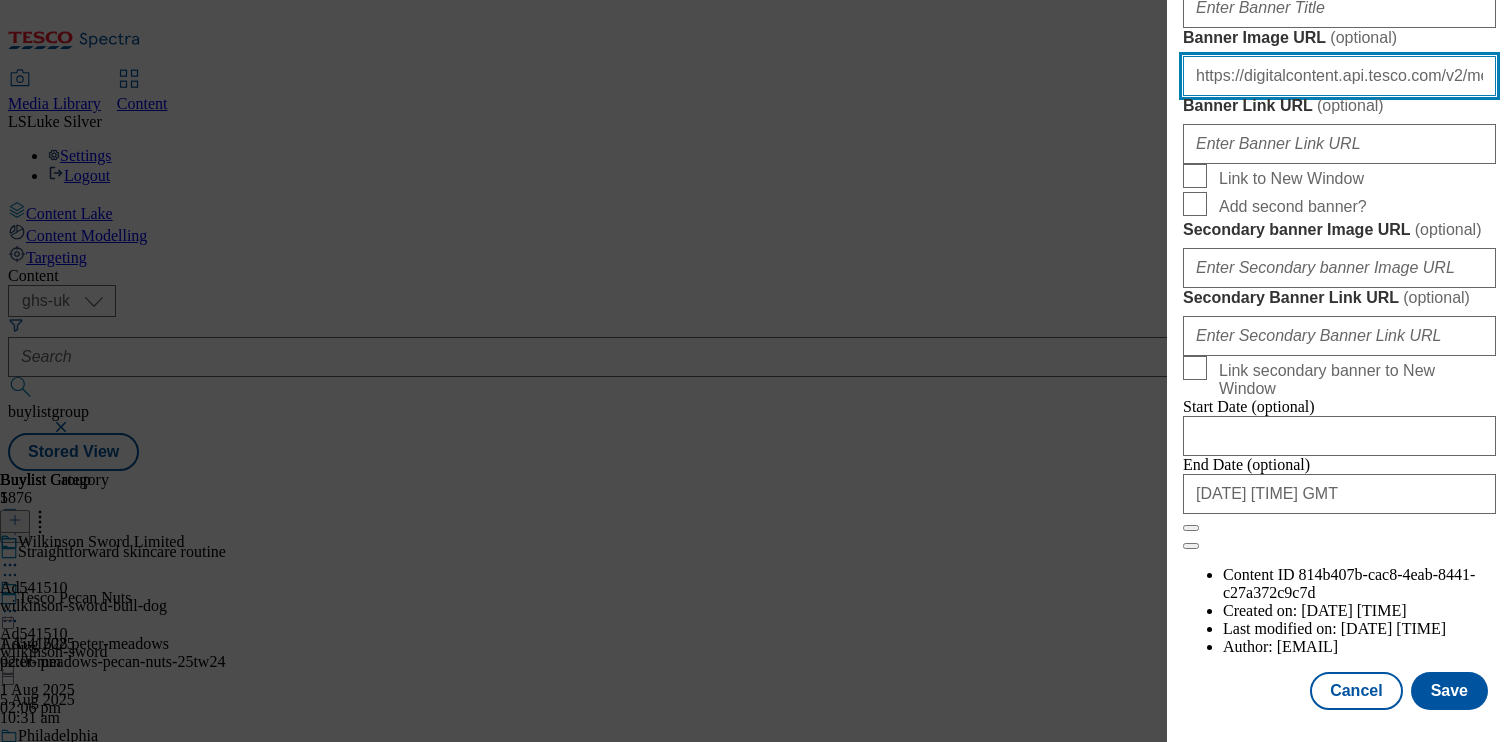 scroll, scrollTop: 0, scrollLeft: 635, axis: horizontal 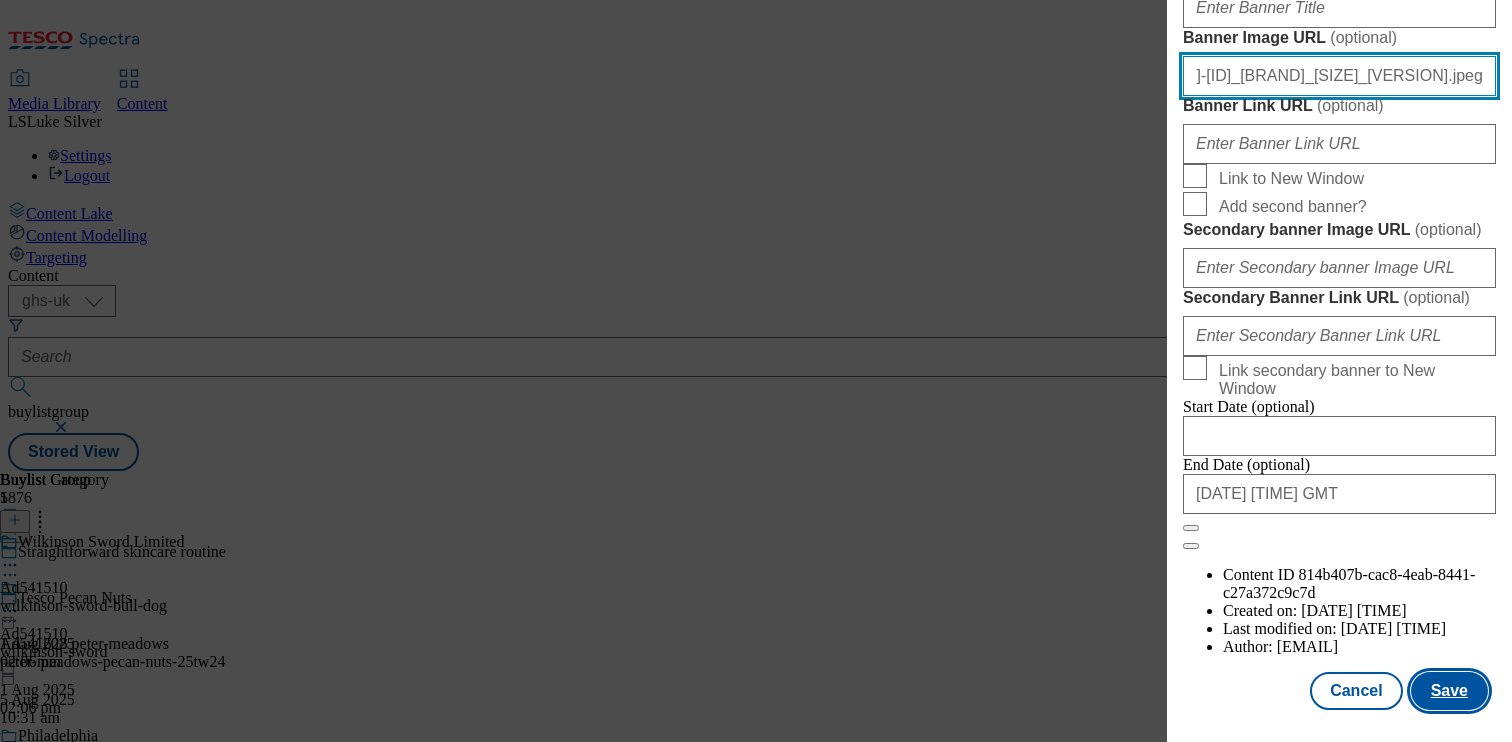 type on "https://digitalcontent.api.tesco.com/v2/media/ghs-mktg/3068ad13-7a0f-4dcc-823e-789fec290fa4/1754053444815-ad541510_Bull_Dog_Legobrand_H_1184x333_V1.jpeg" 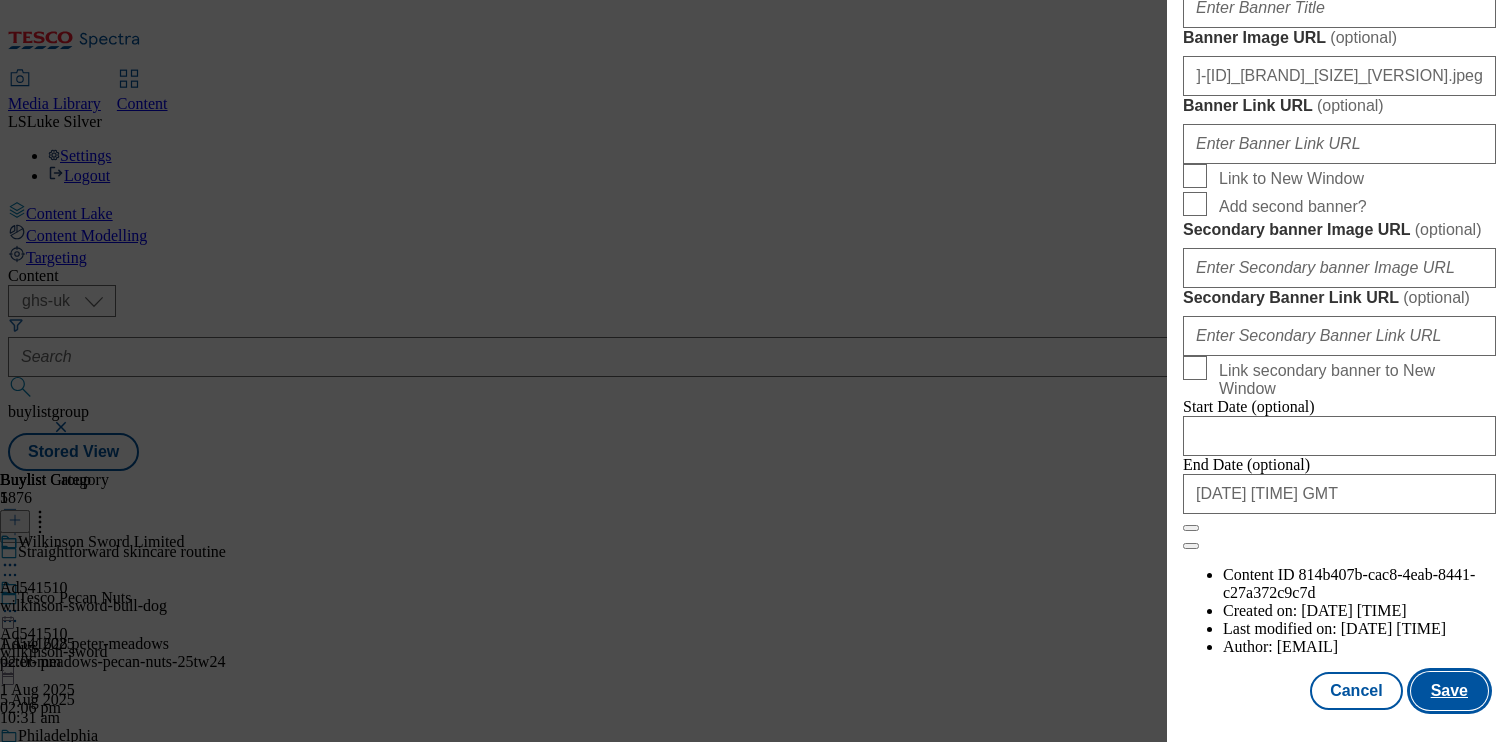 scroll, scrollTop: 0, scrollLeft: 0, axis: both 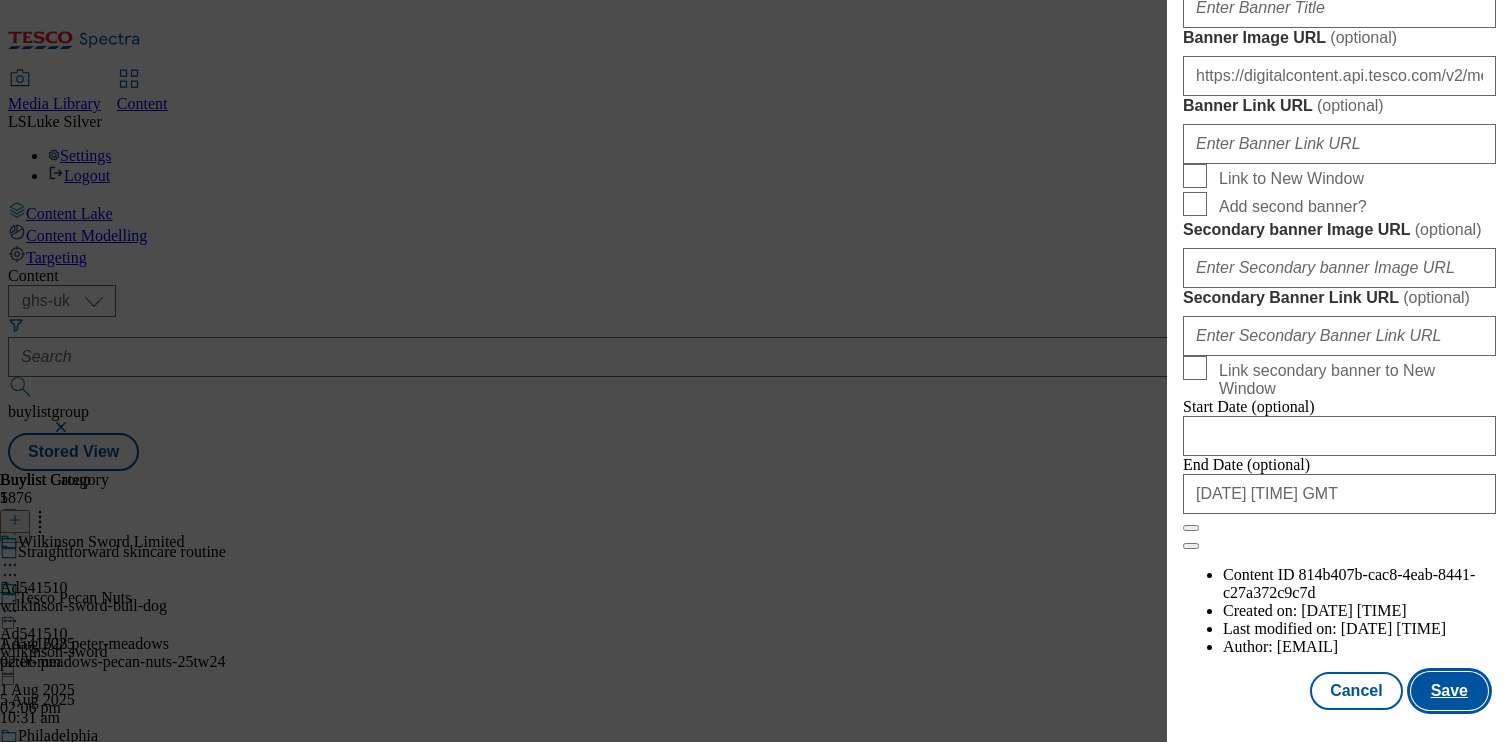 click on "Save" at bounding box center [1449, 691] 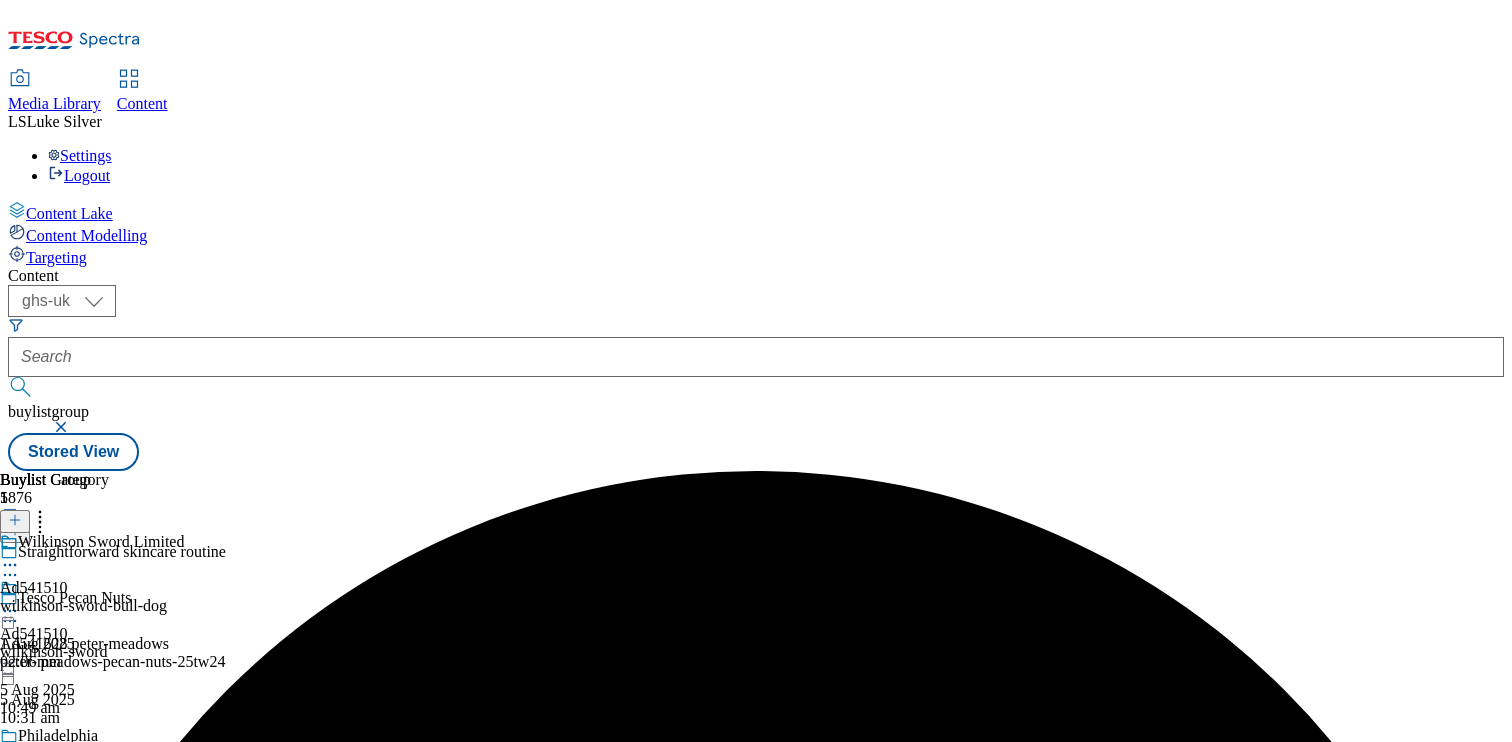 click 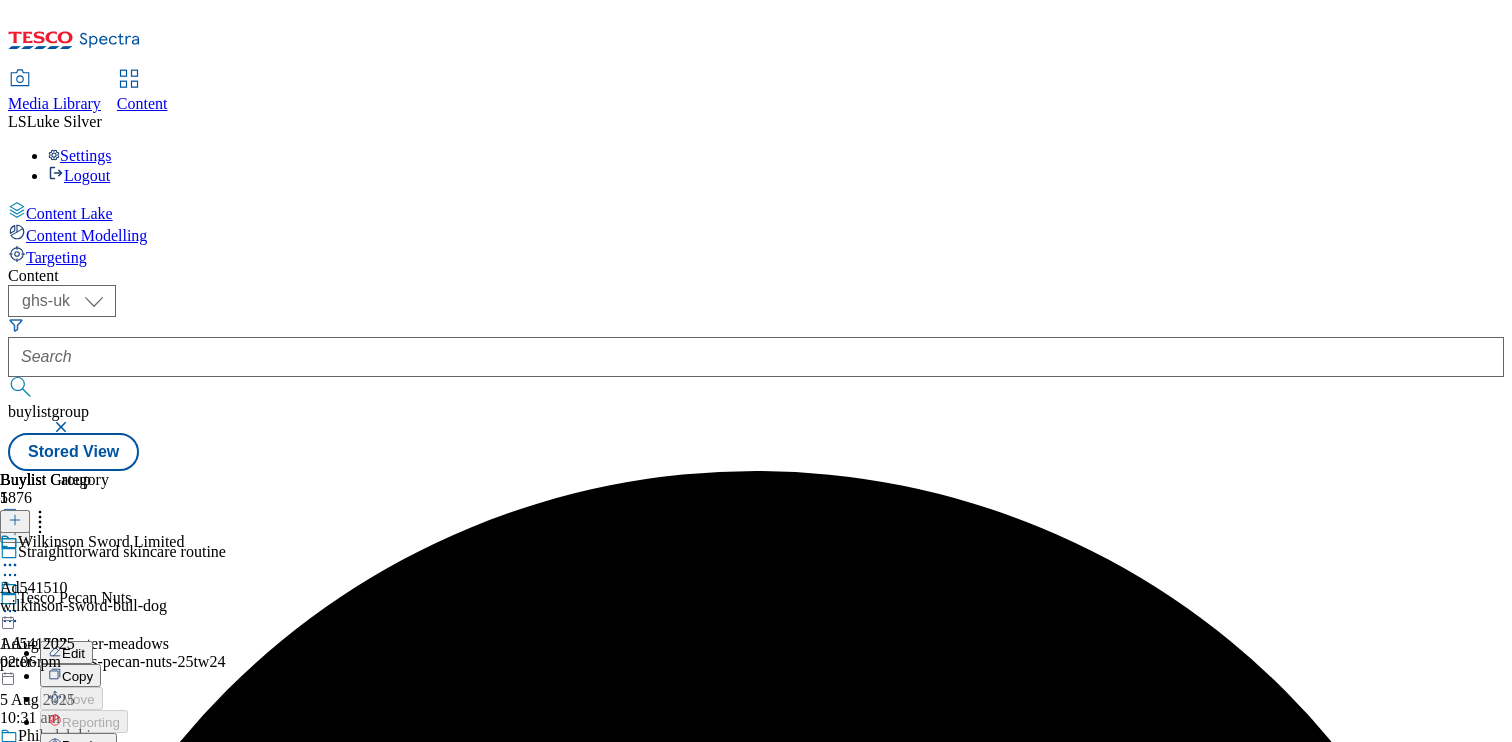 click on "Preview" at bounding box center (85, 745) 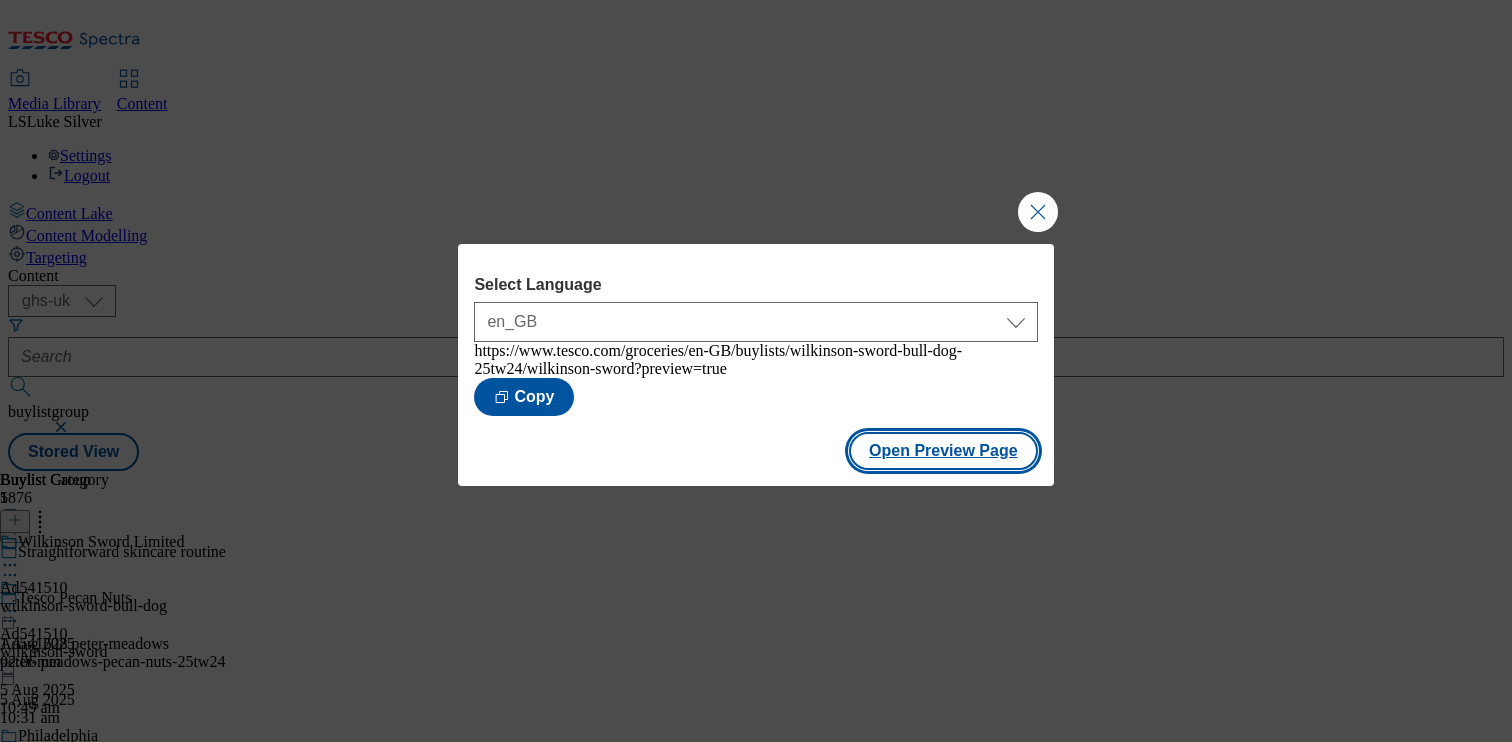 click on "Open Preview Page" at bounding box center [943, 451] 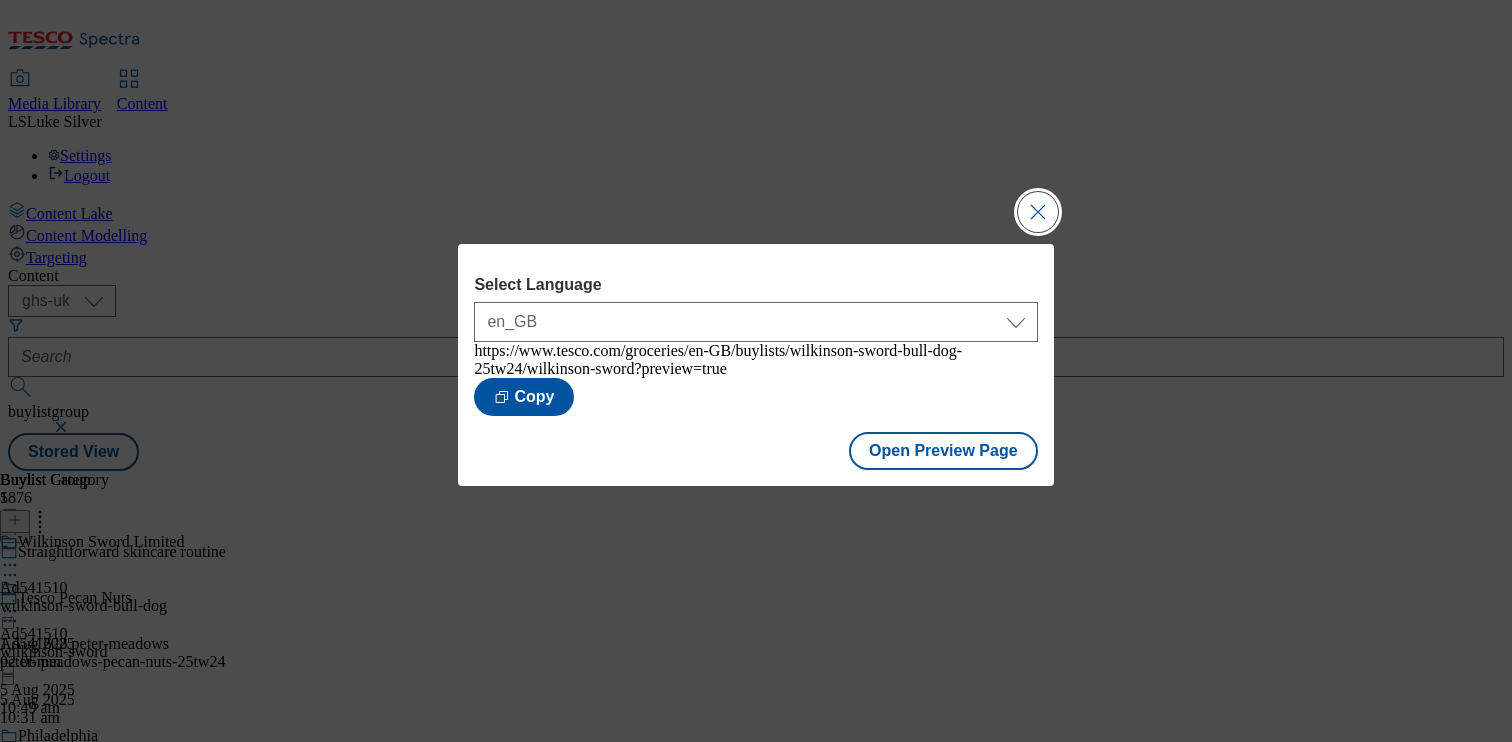 click at bounding box center (1038, 212) 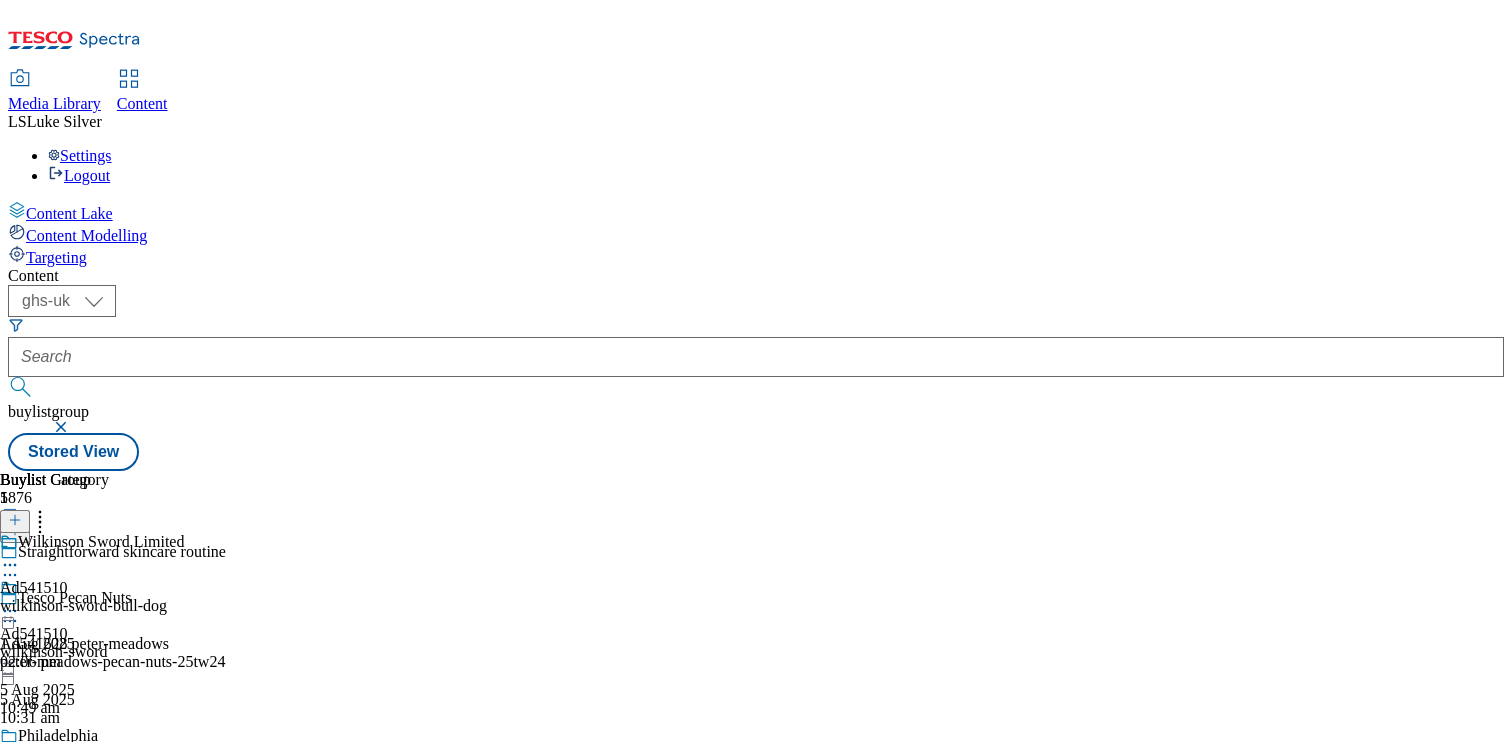 click 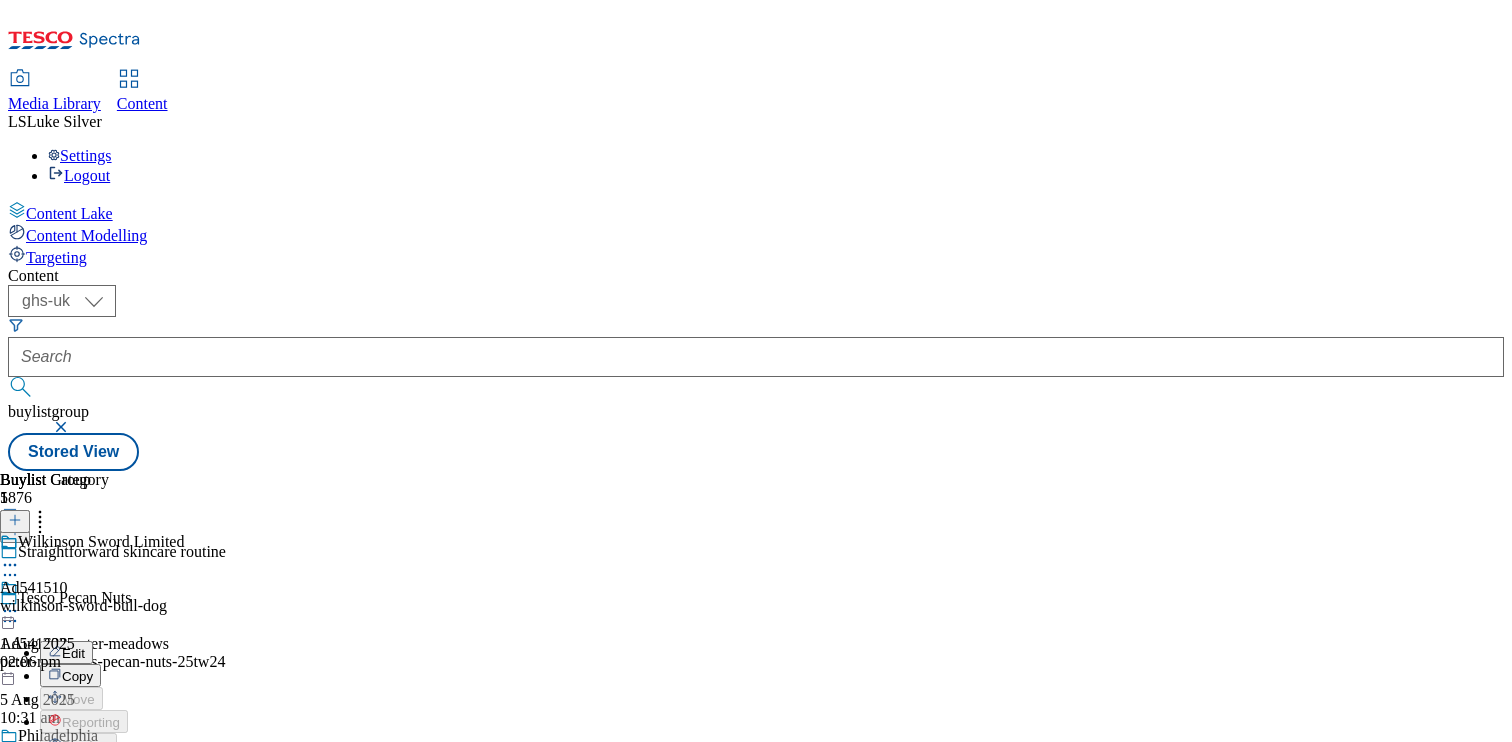 click on "Publish" at bounding box center (84, 814) 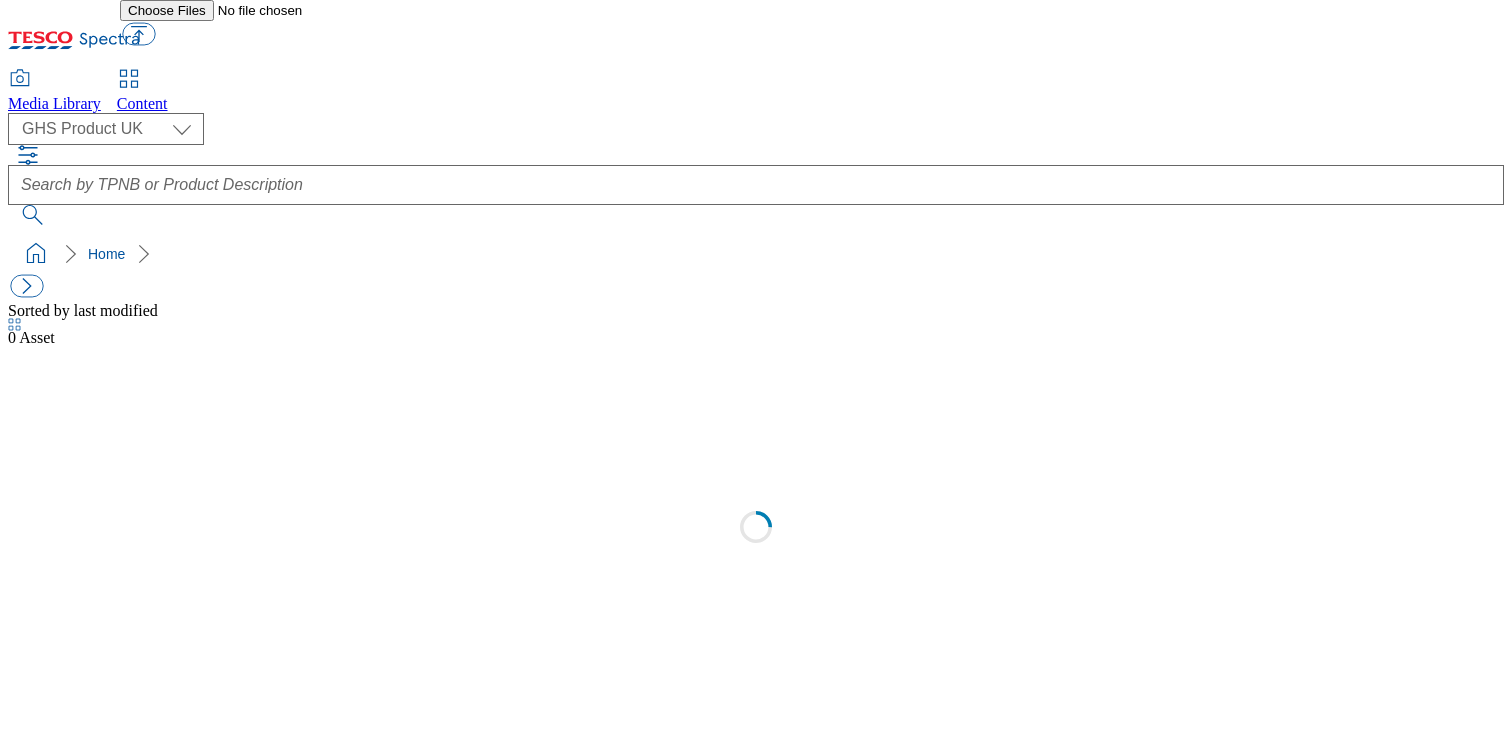 scroll, scrollTop: 0, scrollLeft: 0, axis: both 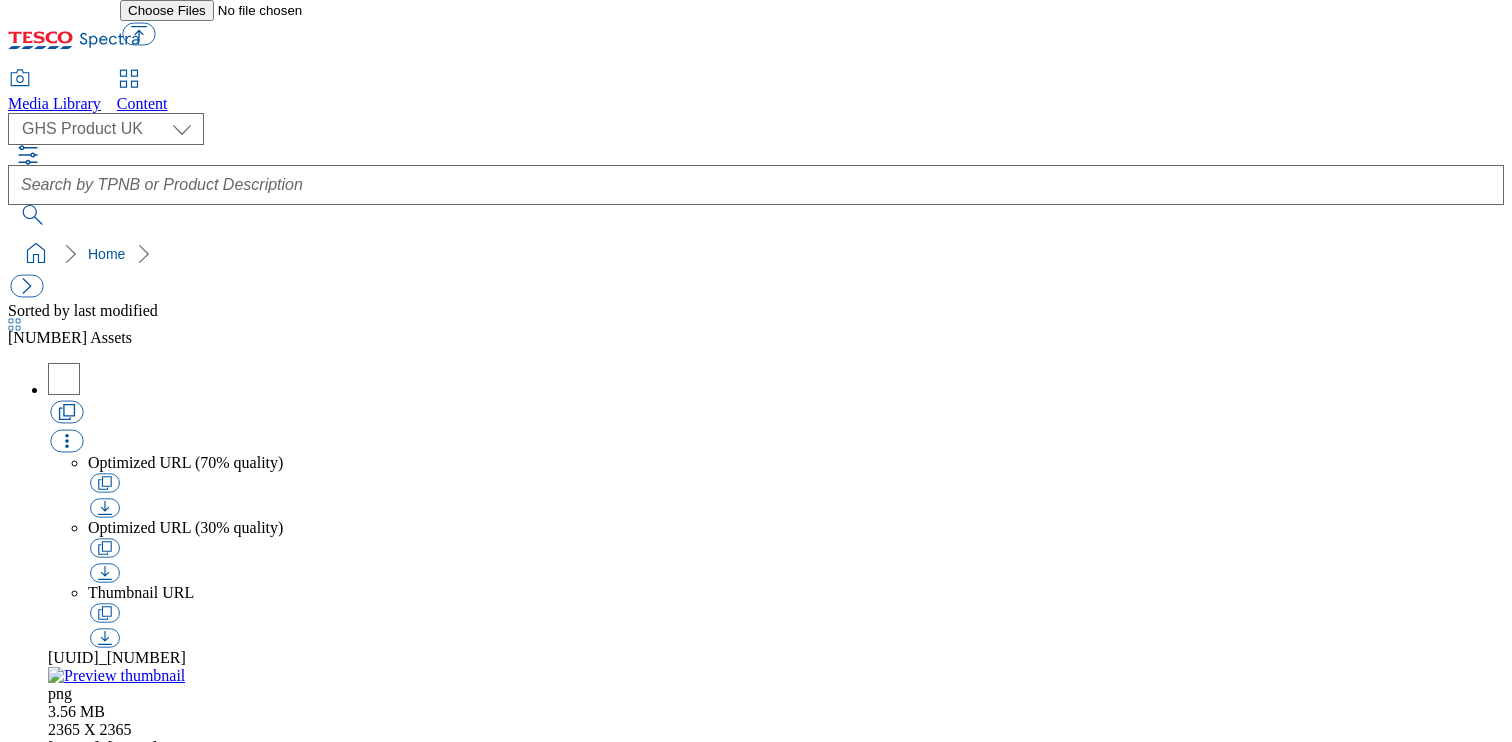 click on "( optional ) GHS Marketing UK GHS Product UK GHS Product UK" at bounding box center (756, 169) 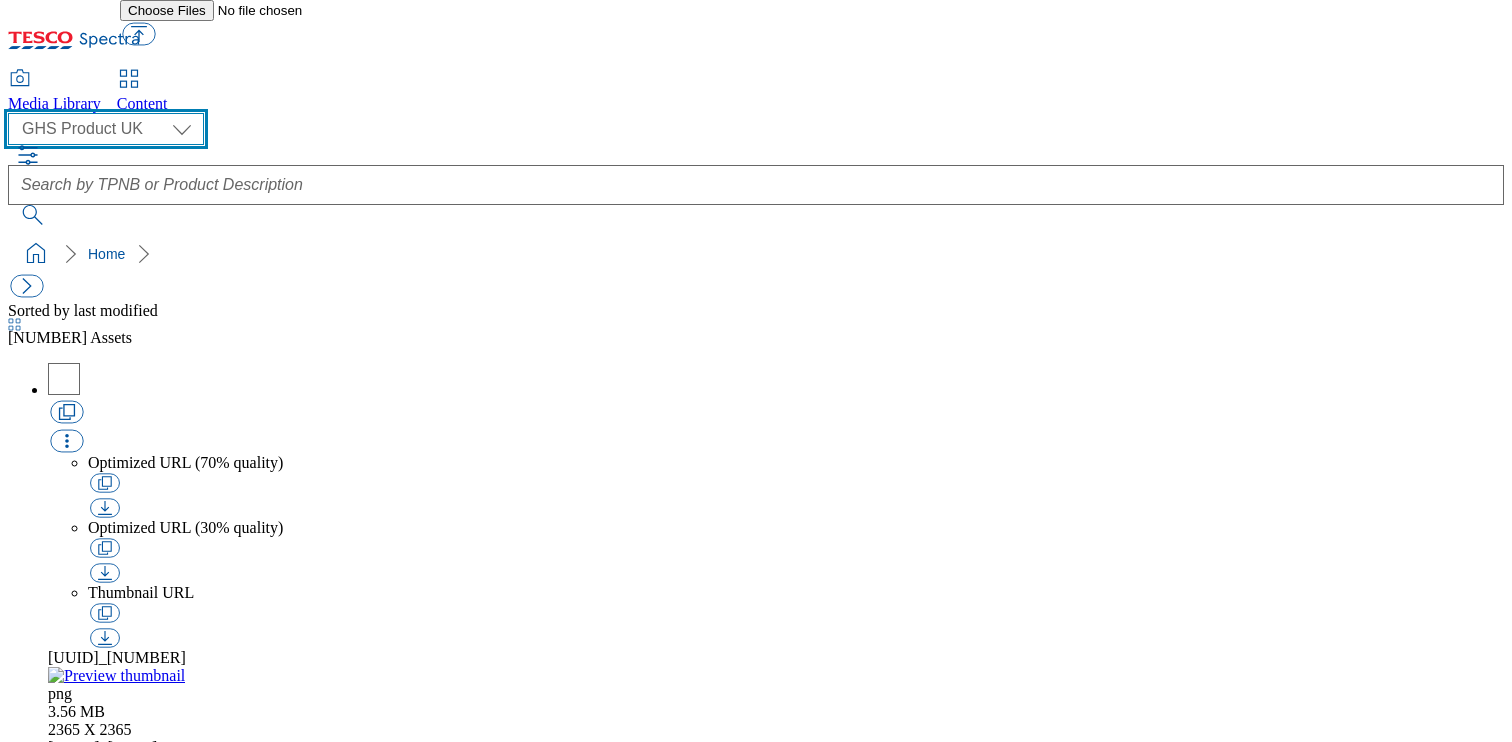 click on "GHS Marketing UK GHS Product UK" at bounding box center (106, 129) 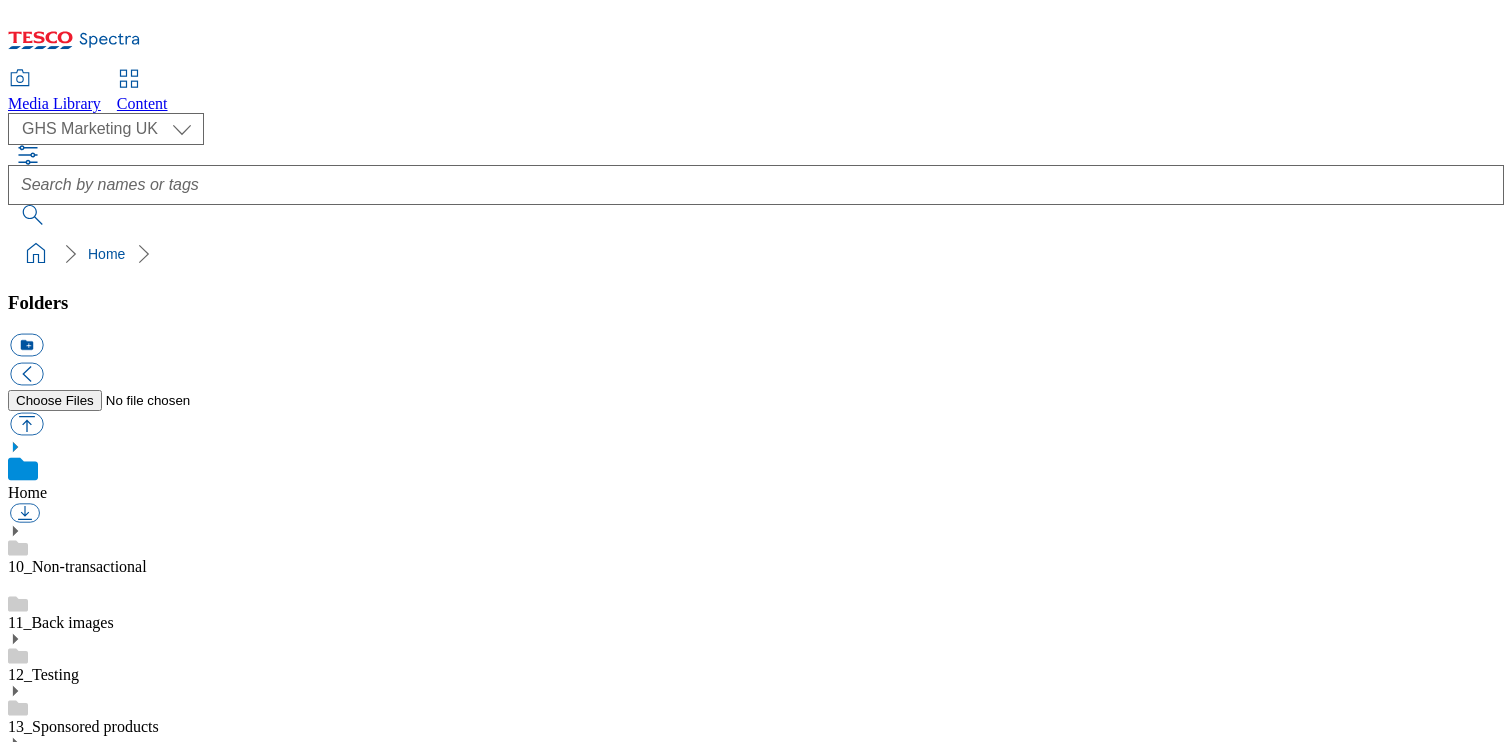 click at bounding box center [26, 2580] 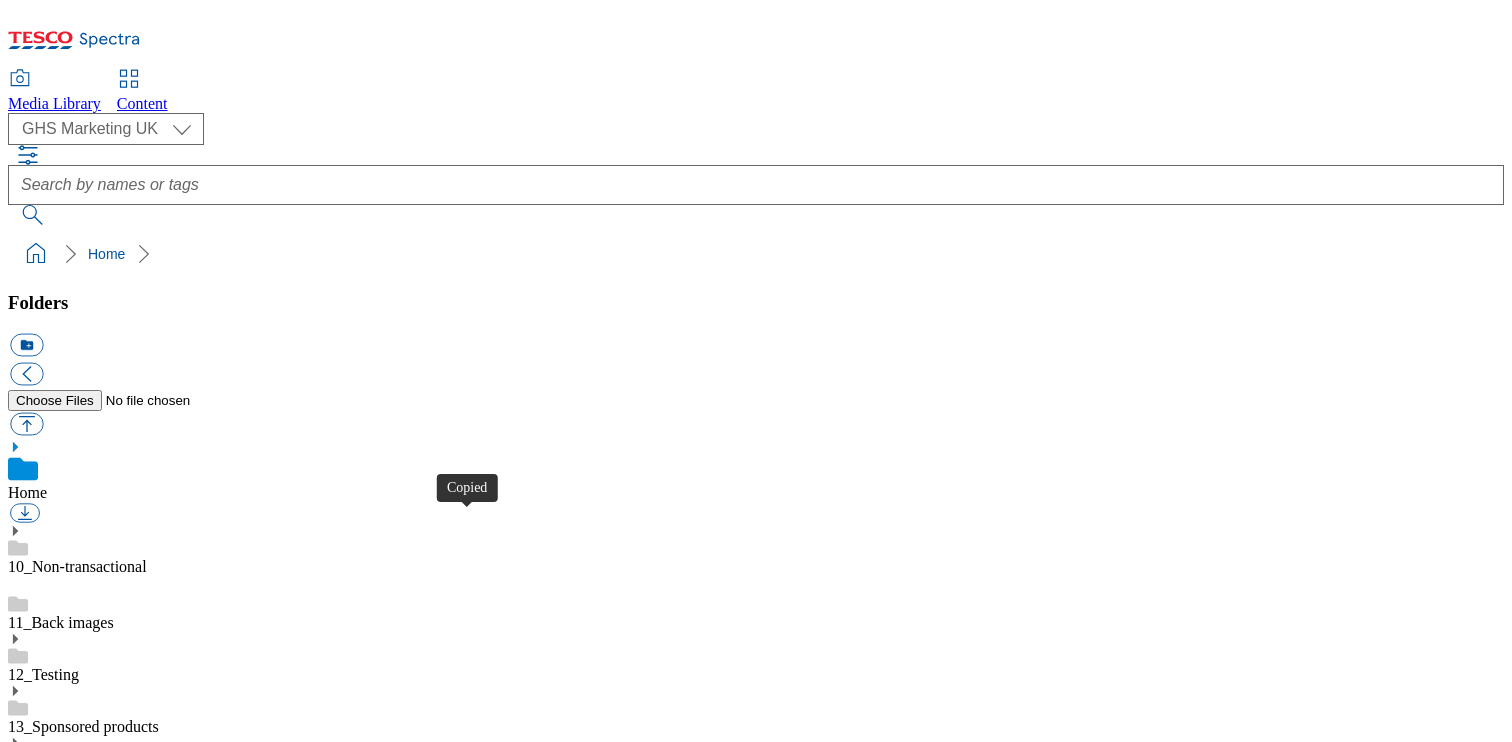 click at bounding box center (26, 2580) 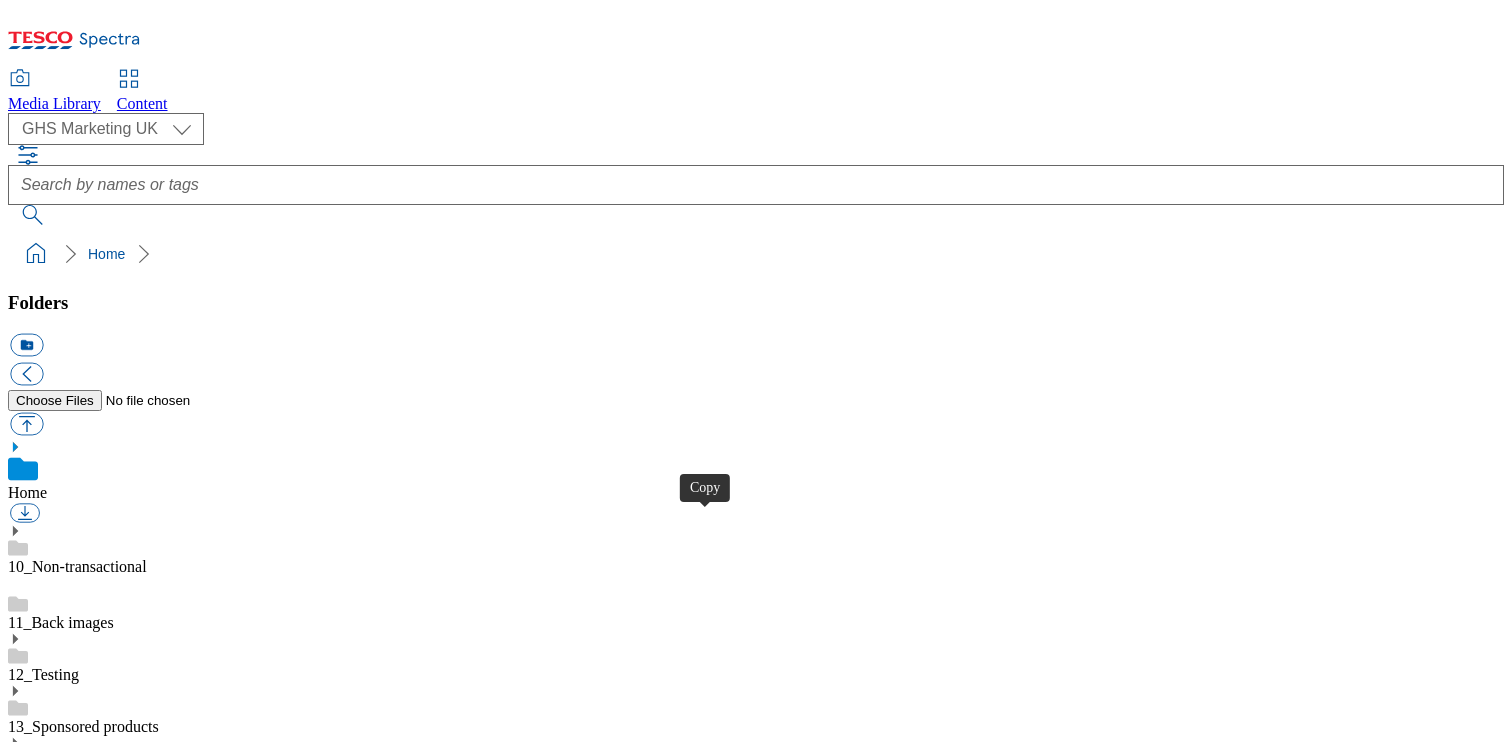 click at bounding box center [26, 3010] 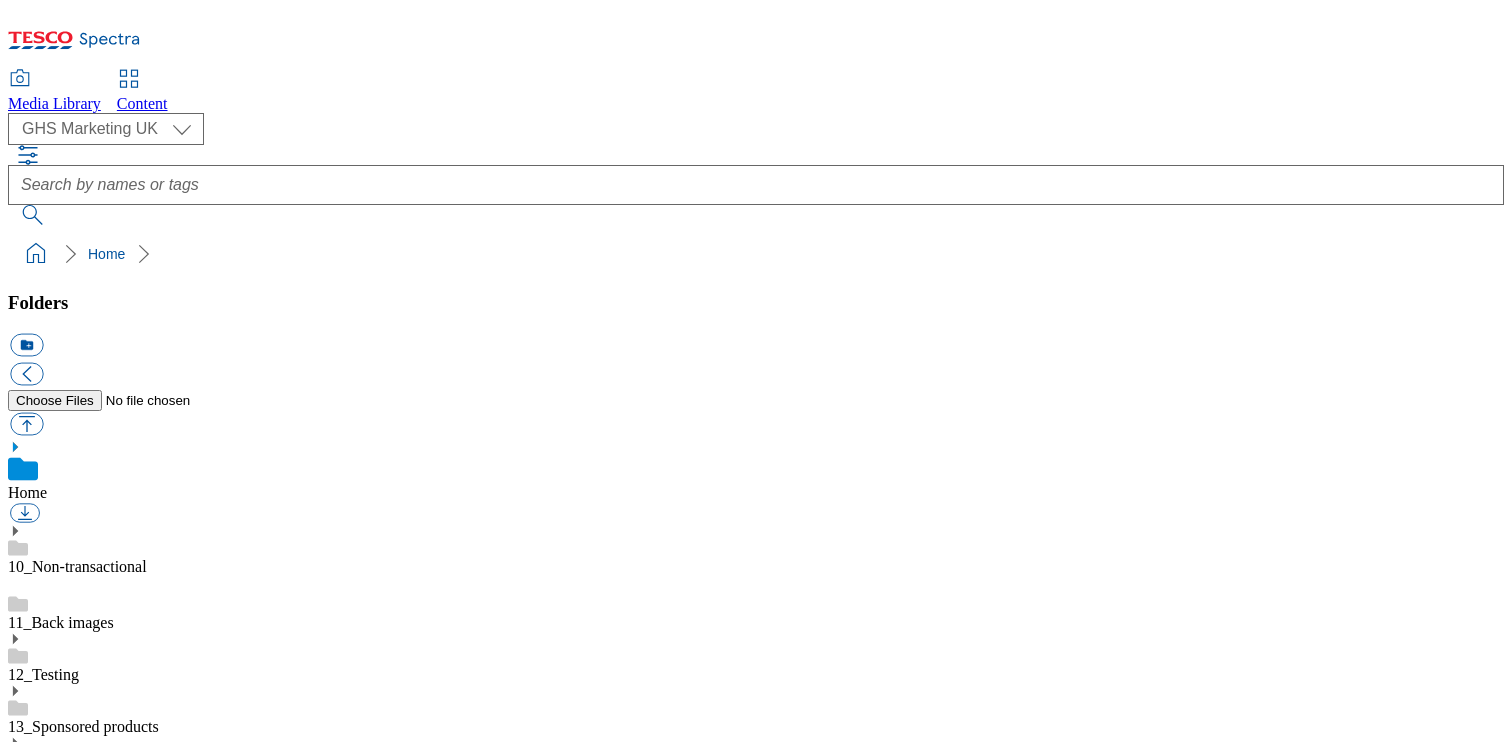 type 